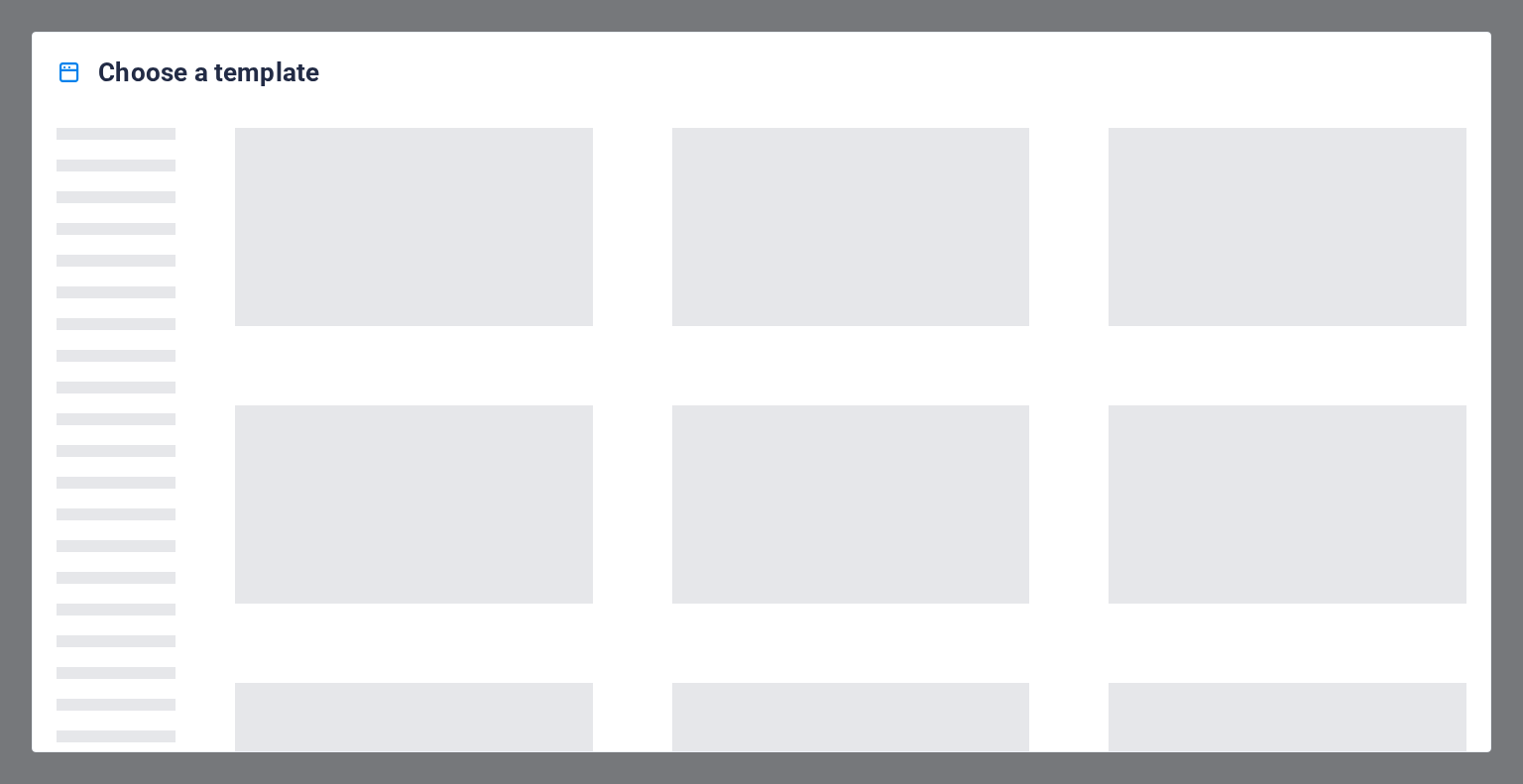 scroll, scrollTop: 0, scrollLeft: 0, axis: both 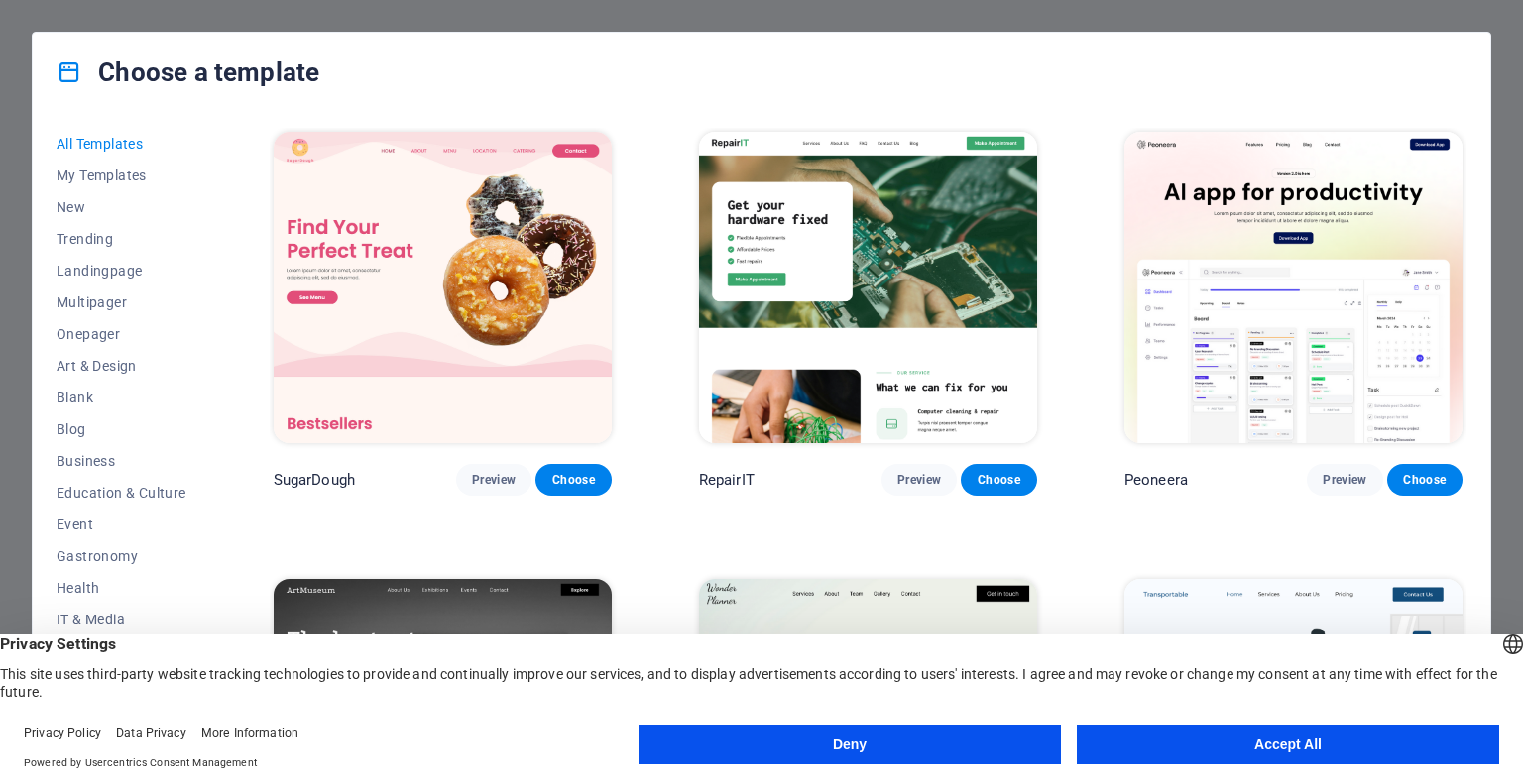 click on "Accept All" at bounding box center [1288, 744] 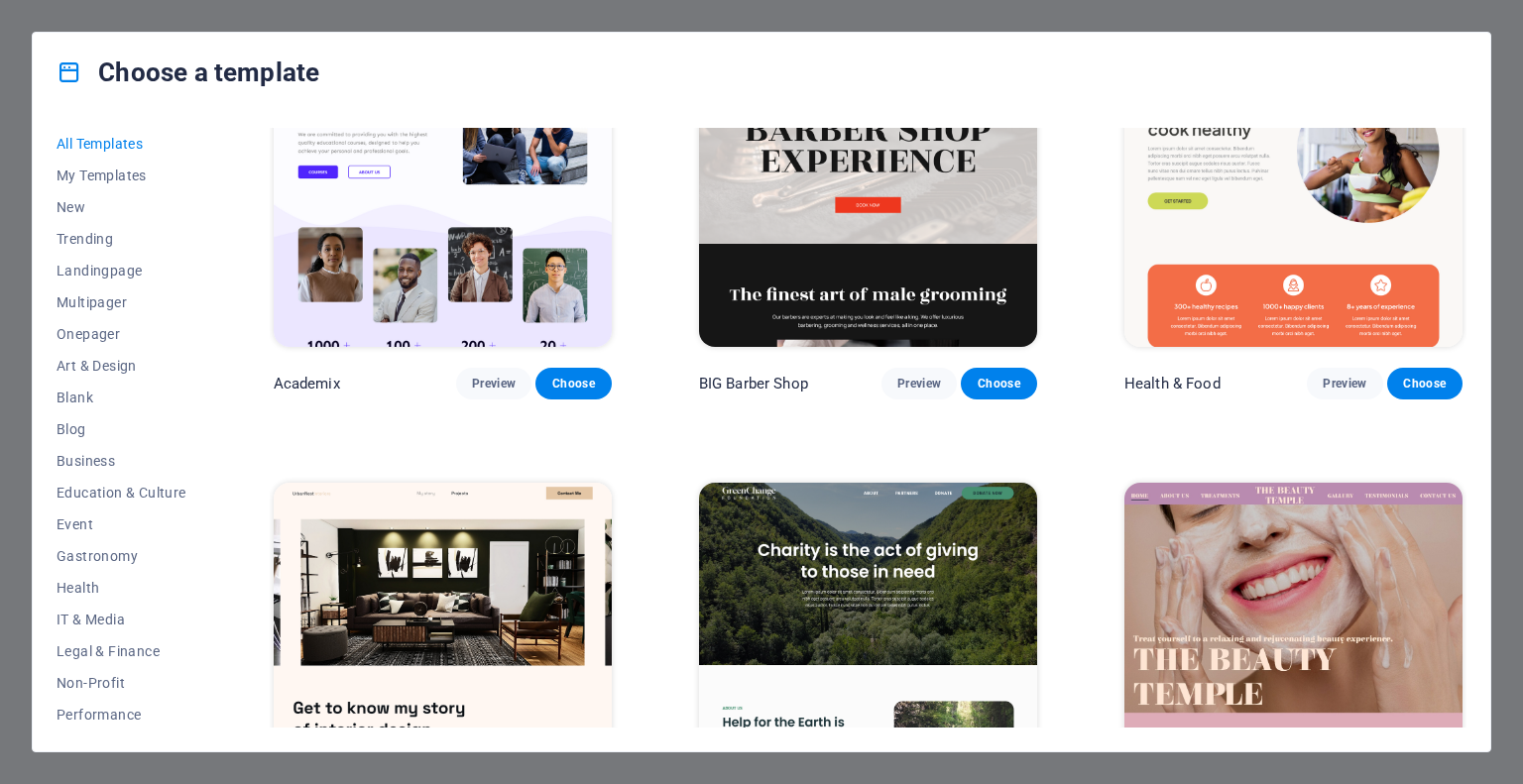 scroll, scrollTop: 1883, scrollLeft: 0, axis: vertical 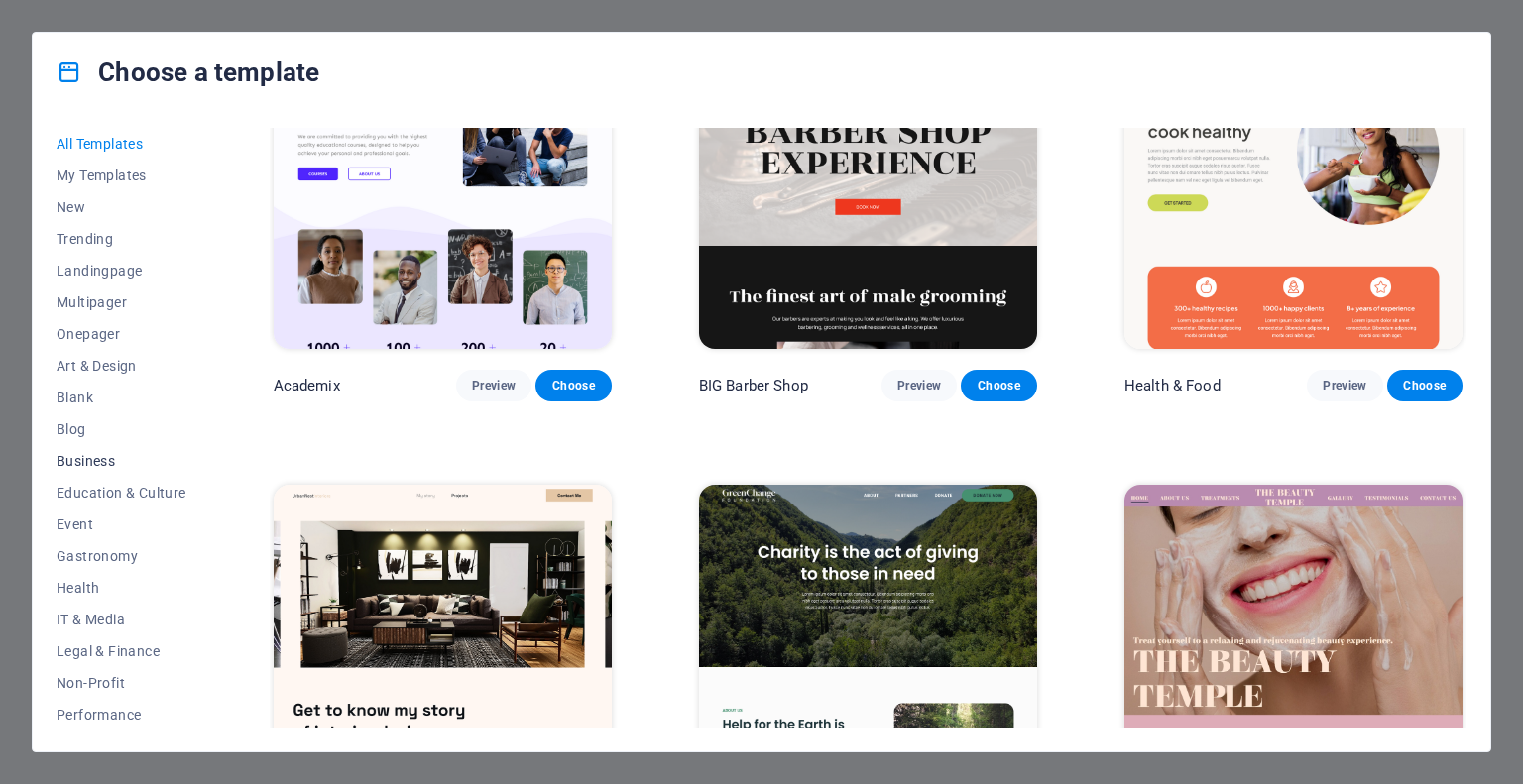 click on "Business" at bounding box center [121, 461] 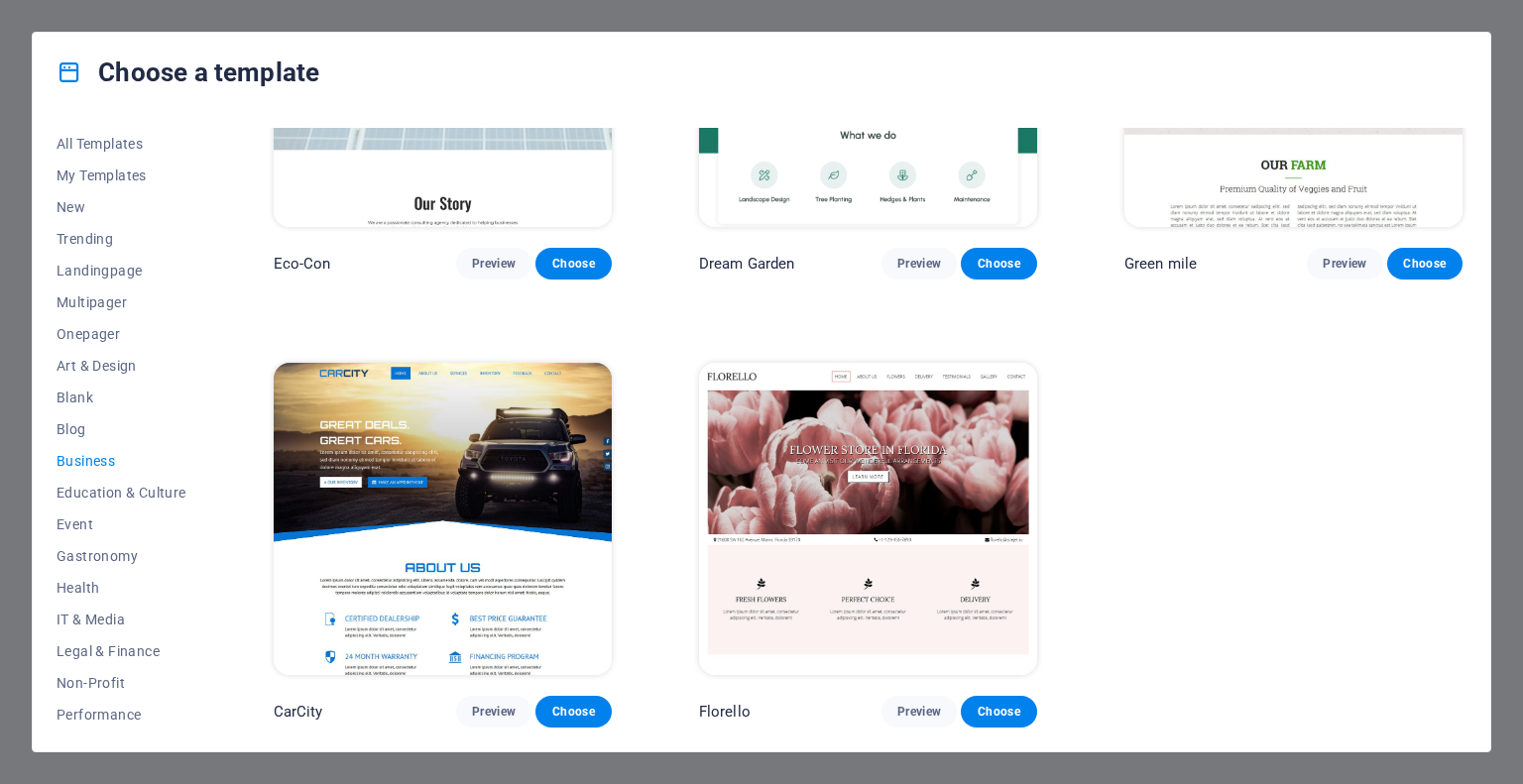 scroll, scrollTop: 0, scrollLeft: 0, axis: both 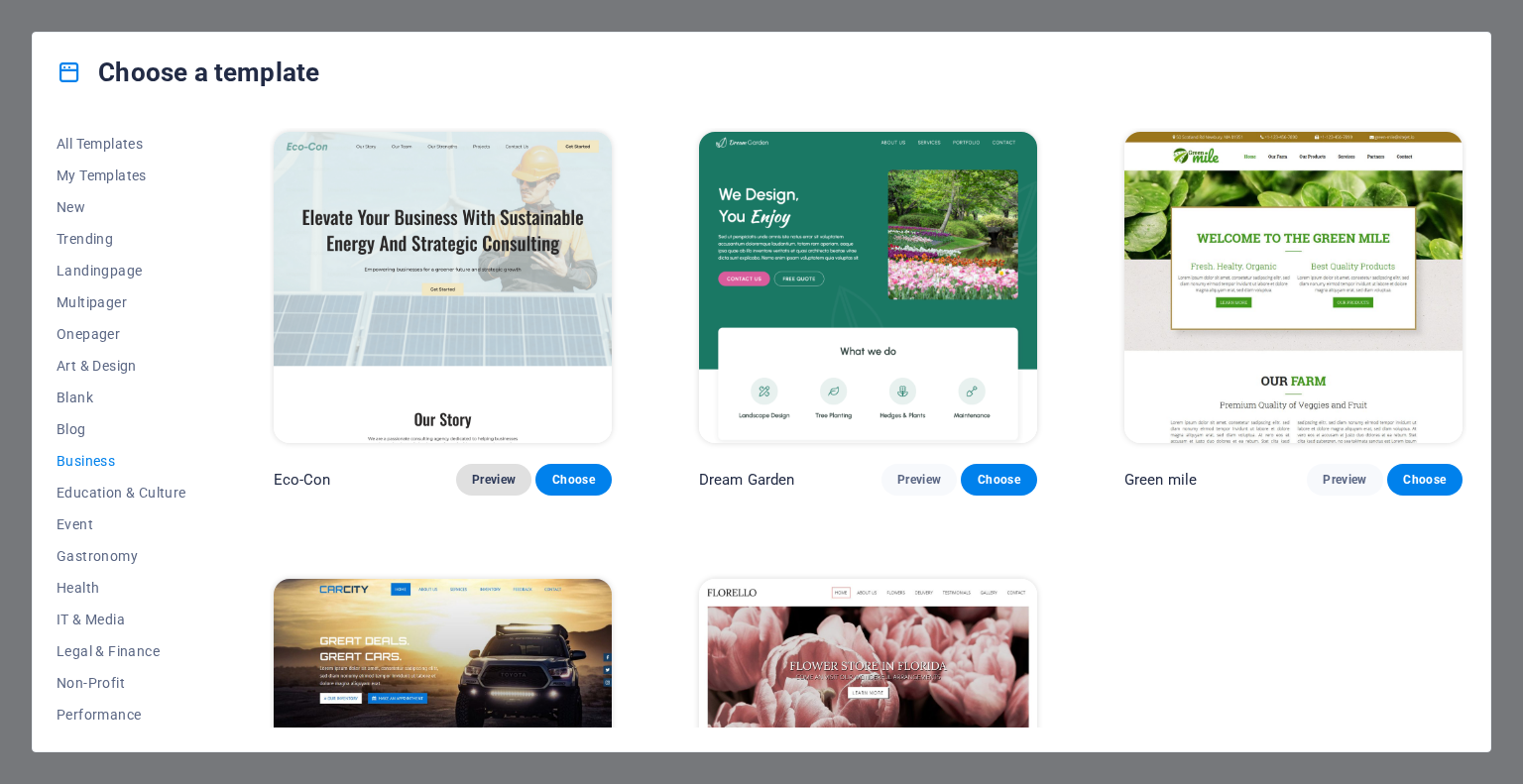 click on "Preview" at bounding box center (494, 480) 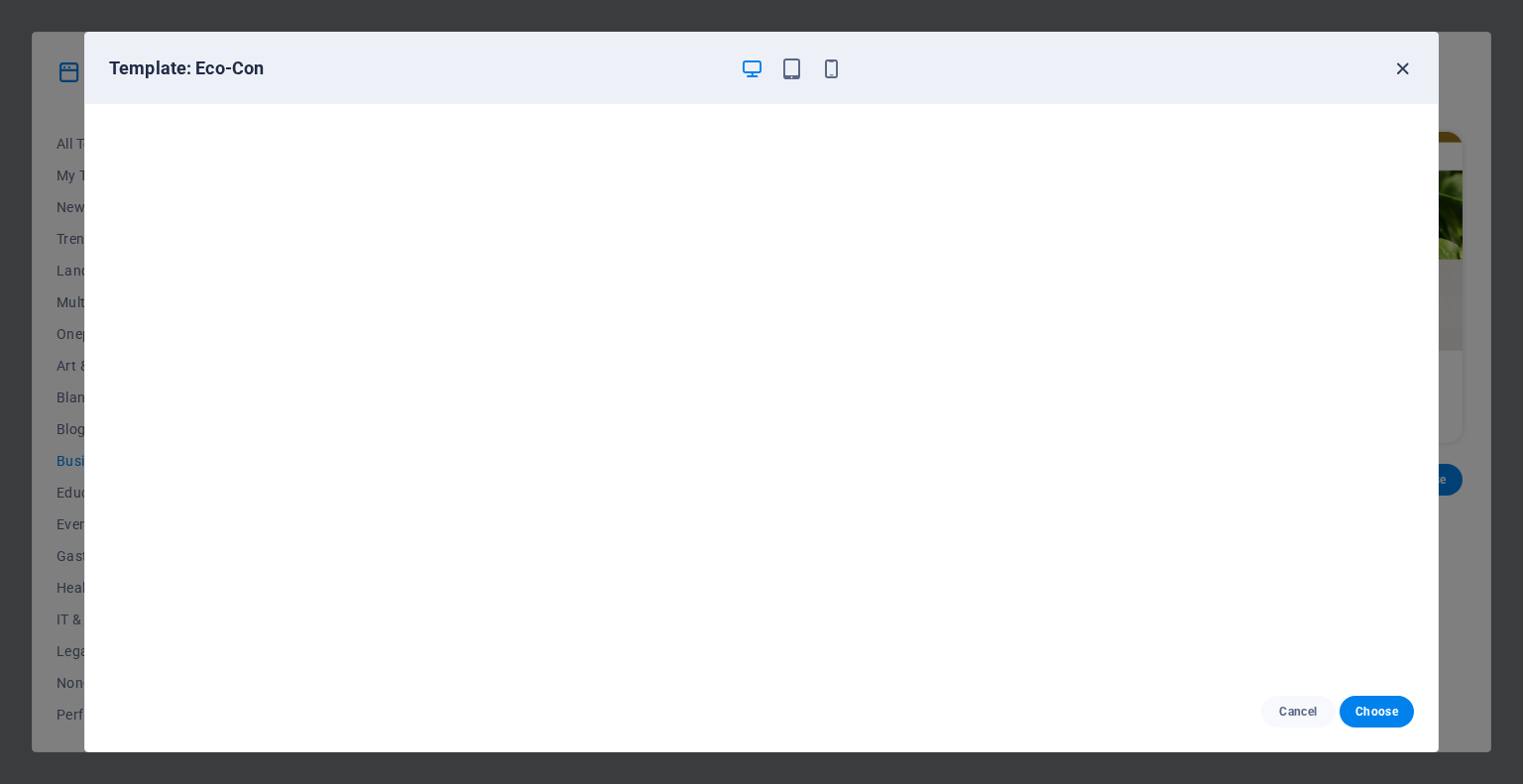 click at bounding box center [1402, 68] 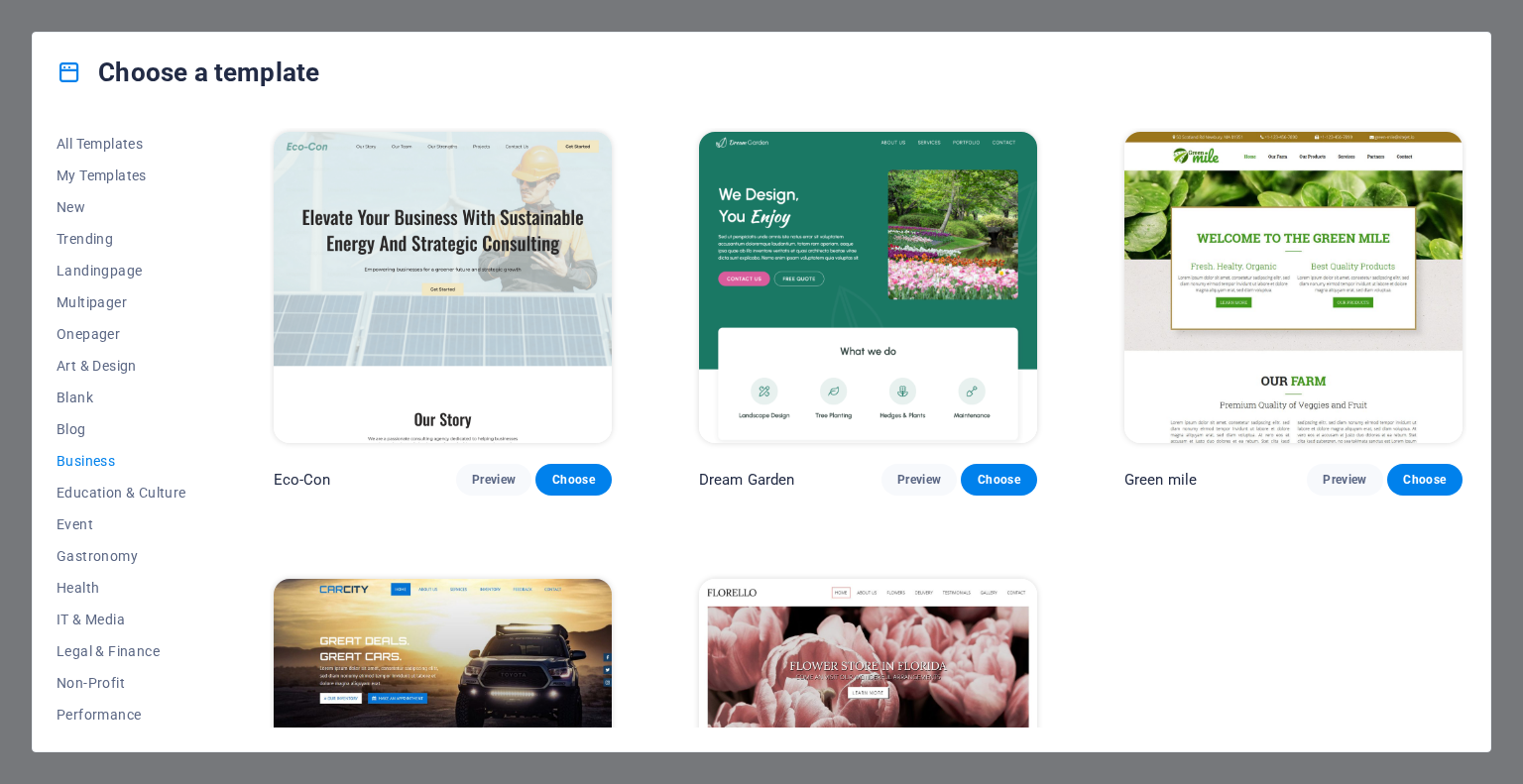 click on "Preview" at bounding box center [494, 928] 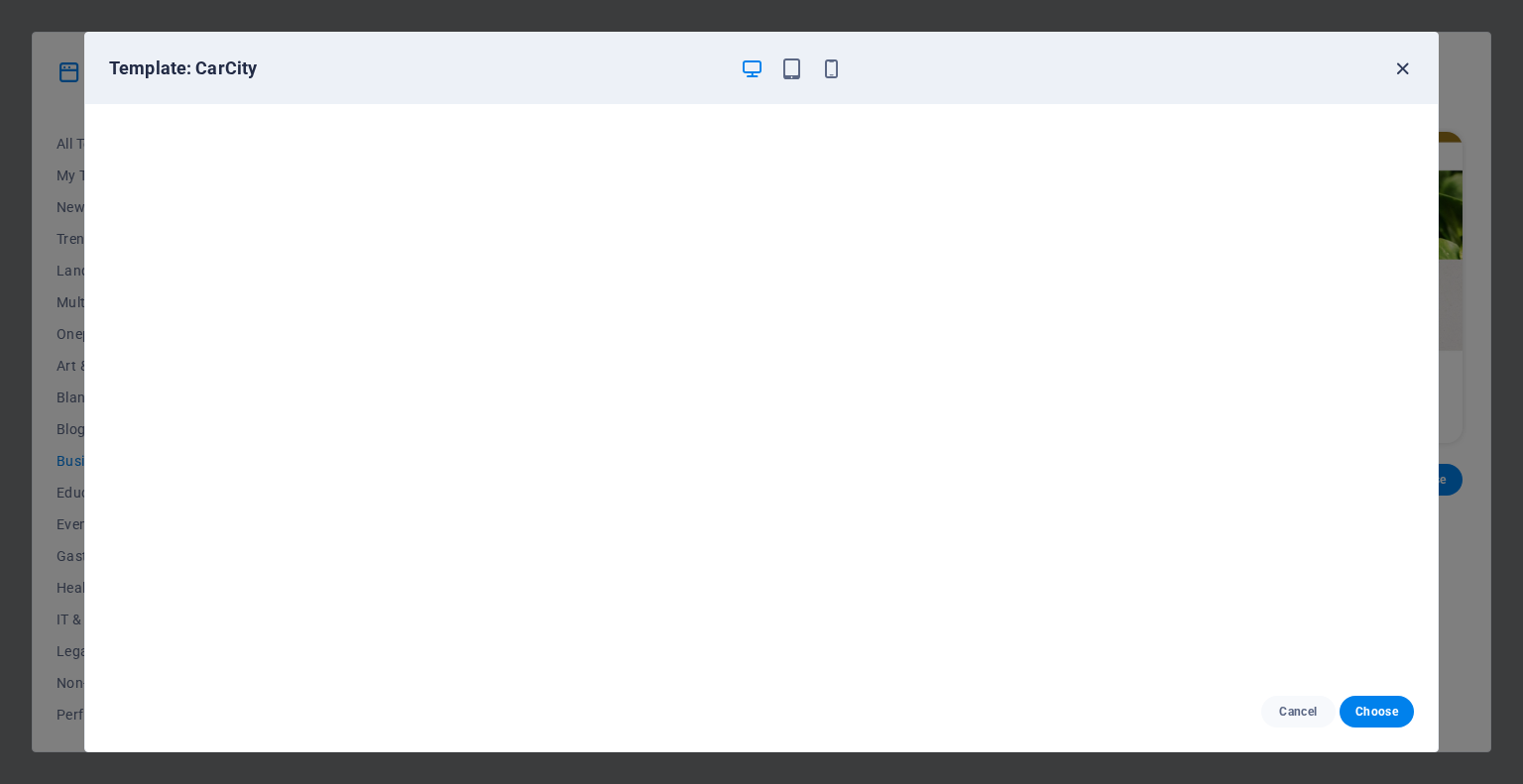 click at bounding box center (1402, 68) 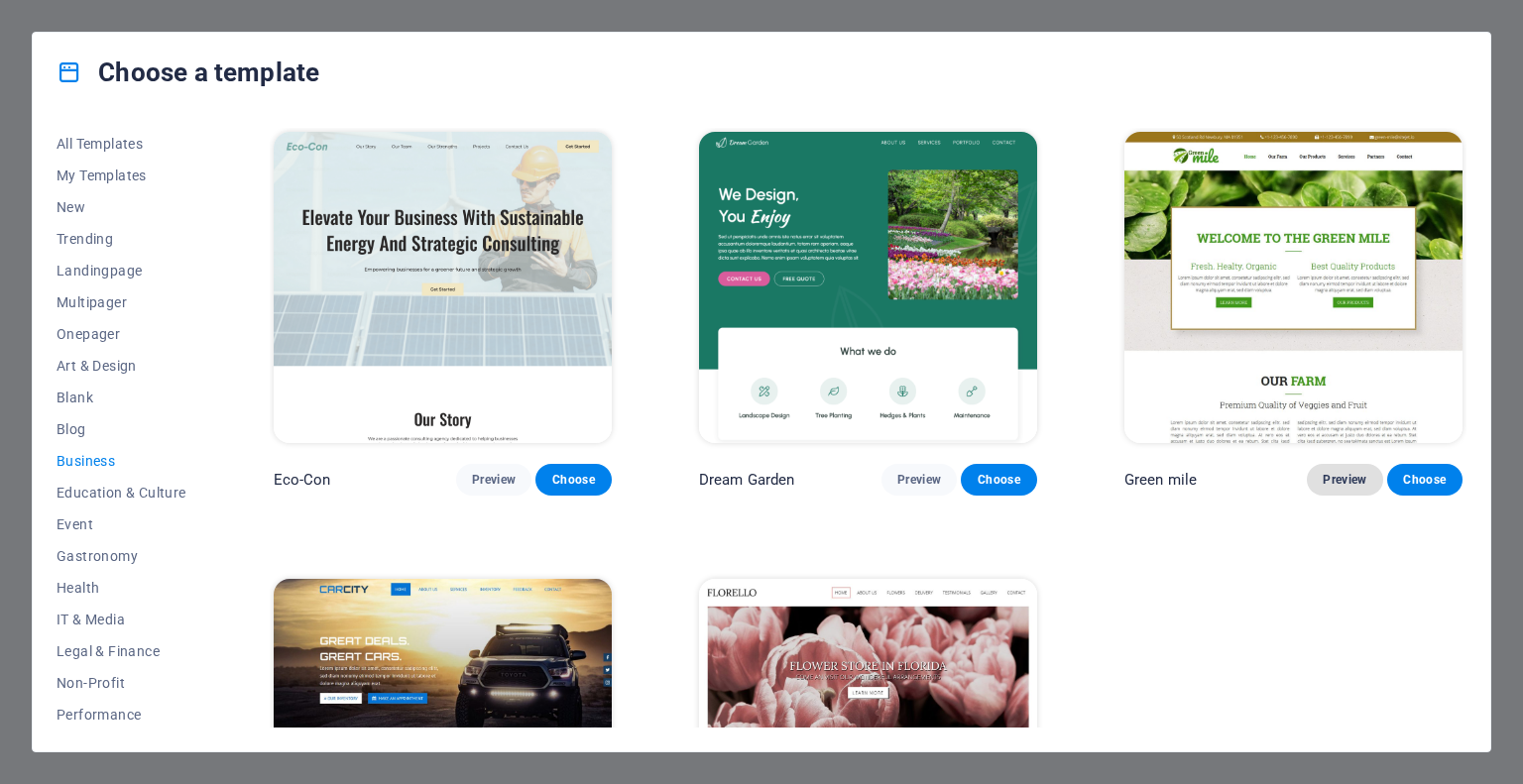 click on "Preview" at bounding box center [1345, 480] 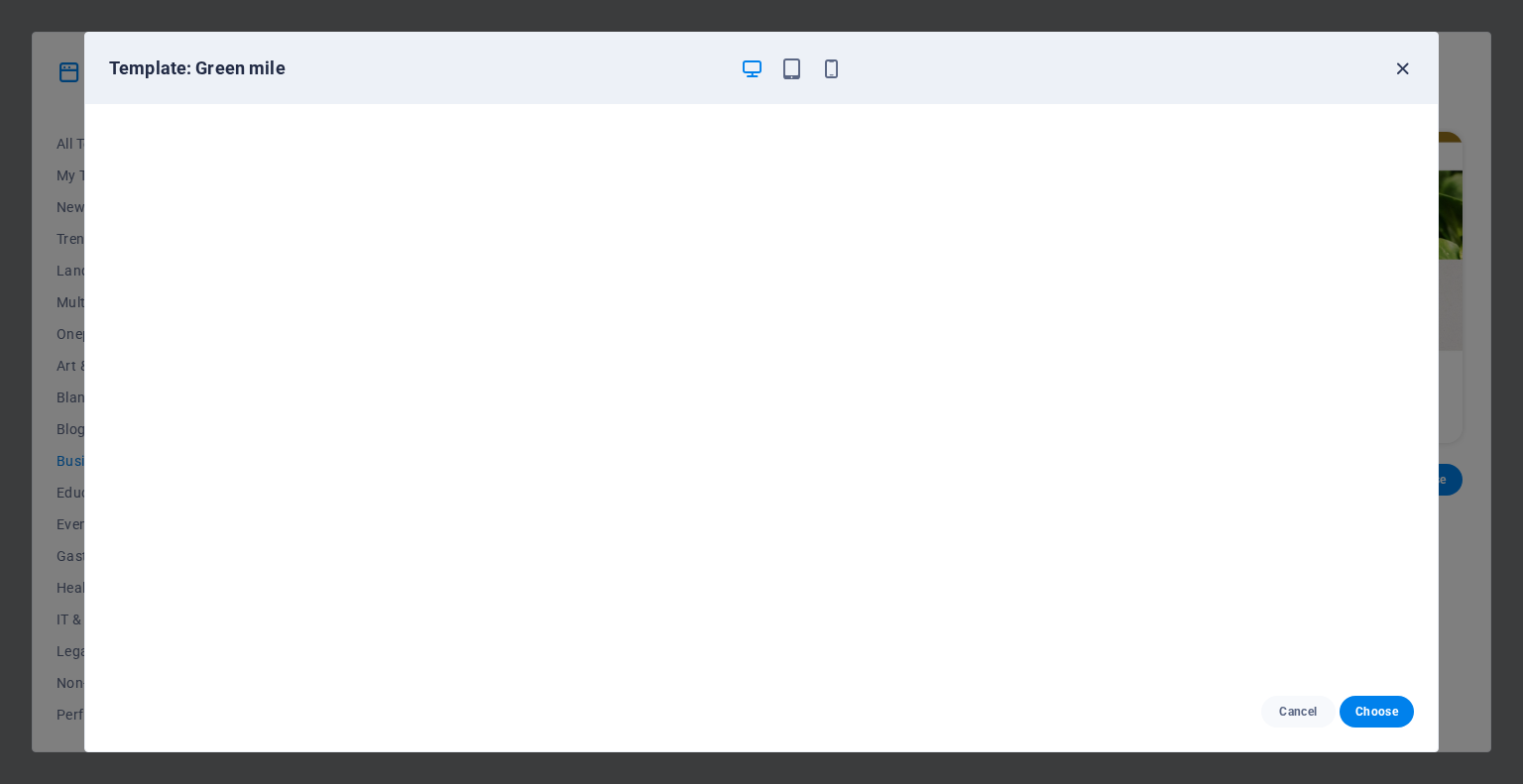 click at bounding box center [1402, 68] 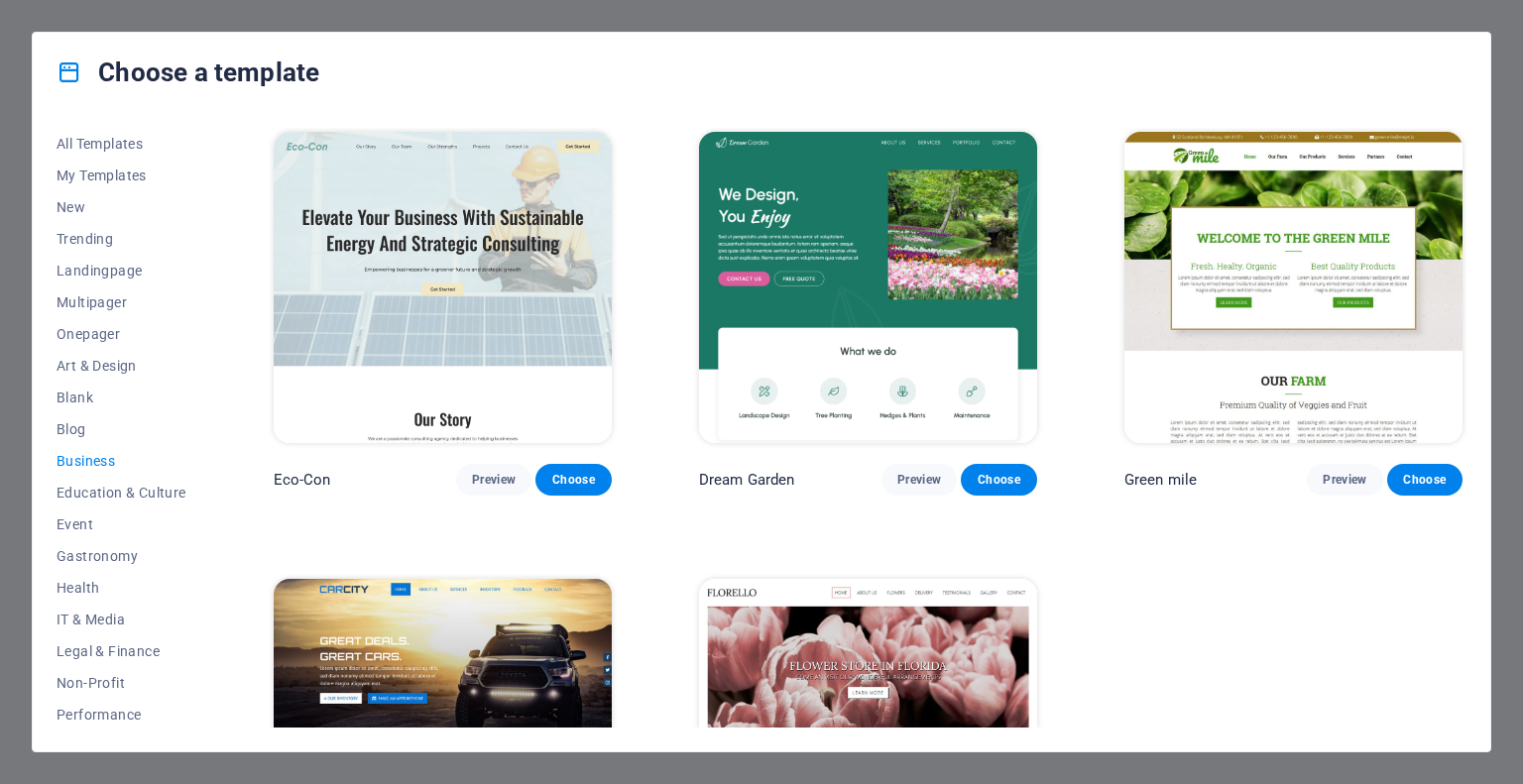 click on "Preview" at bounding box center (919, 928) 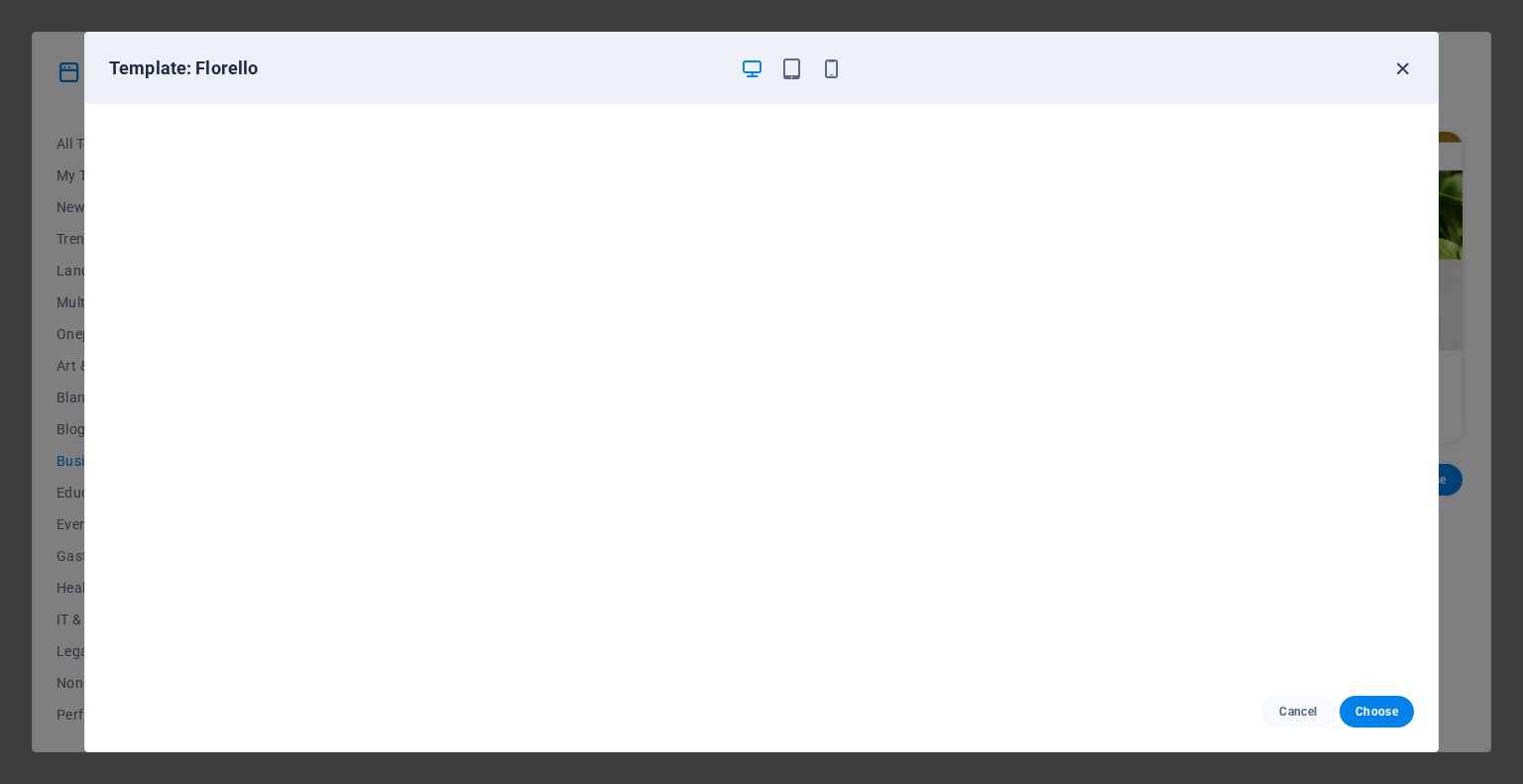 click at bounding box center [1402, 68] 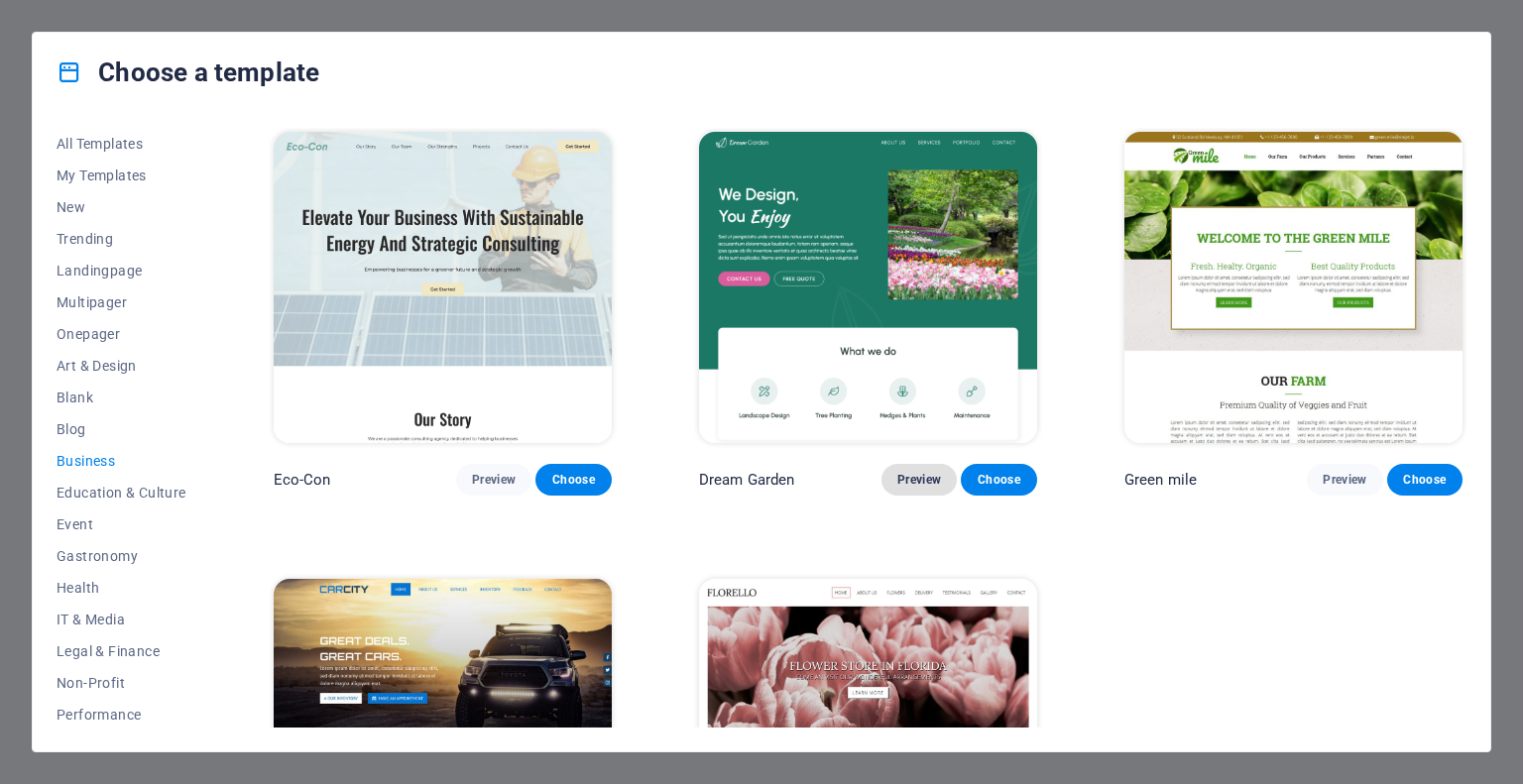 click on "Preview" at bounding box center (919, 480) 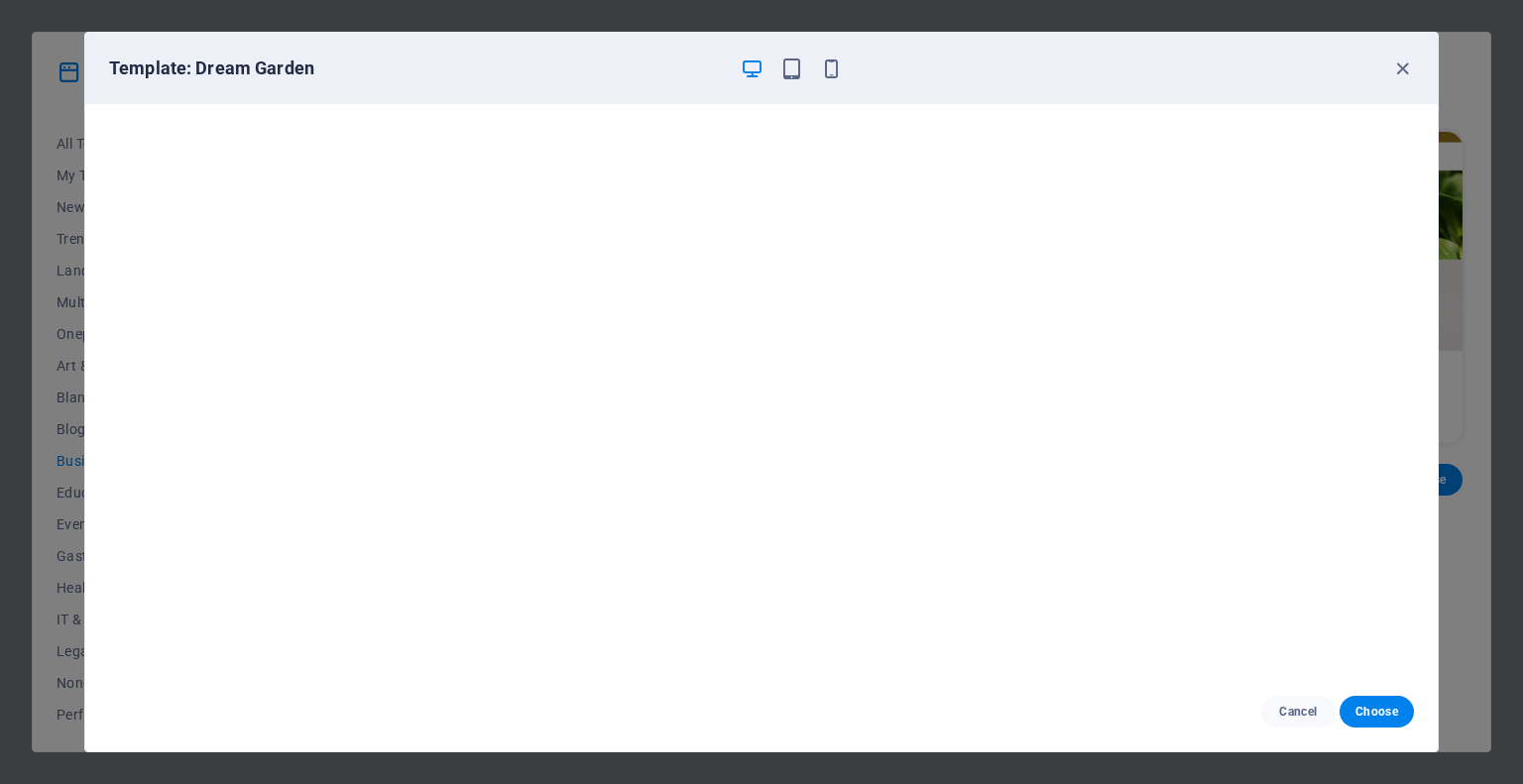 scroll, scrollTop: 5, scrollLeft: 0, axis: vertical 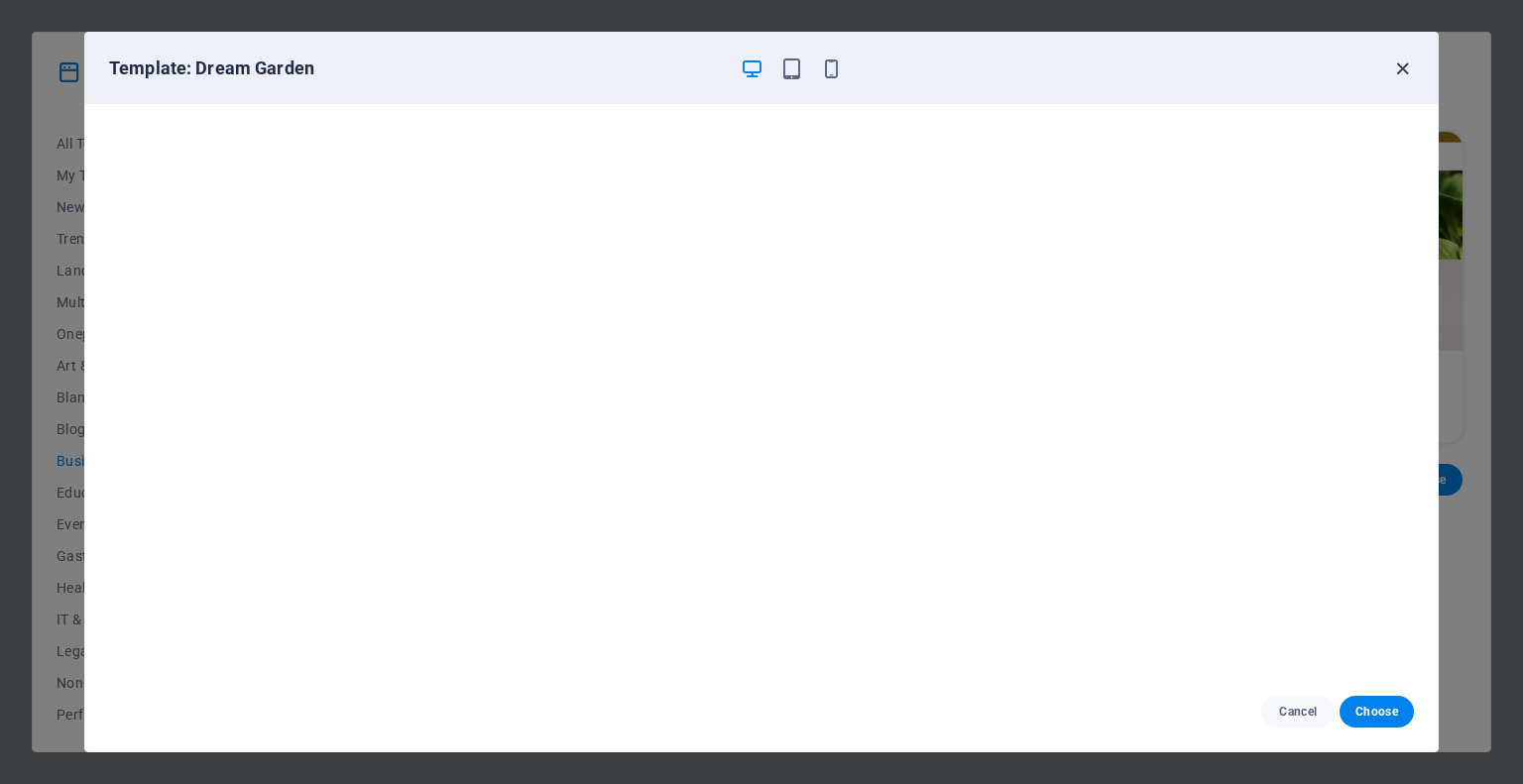 click at bounding box center [1402, 68] 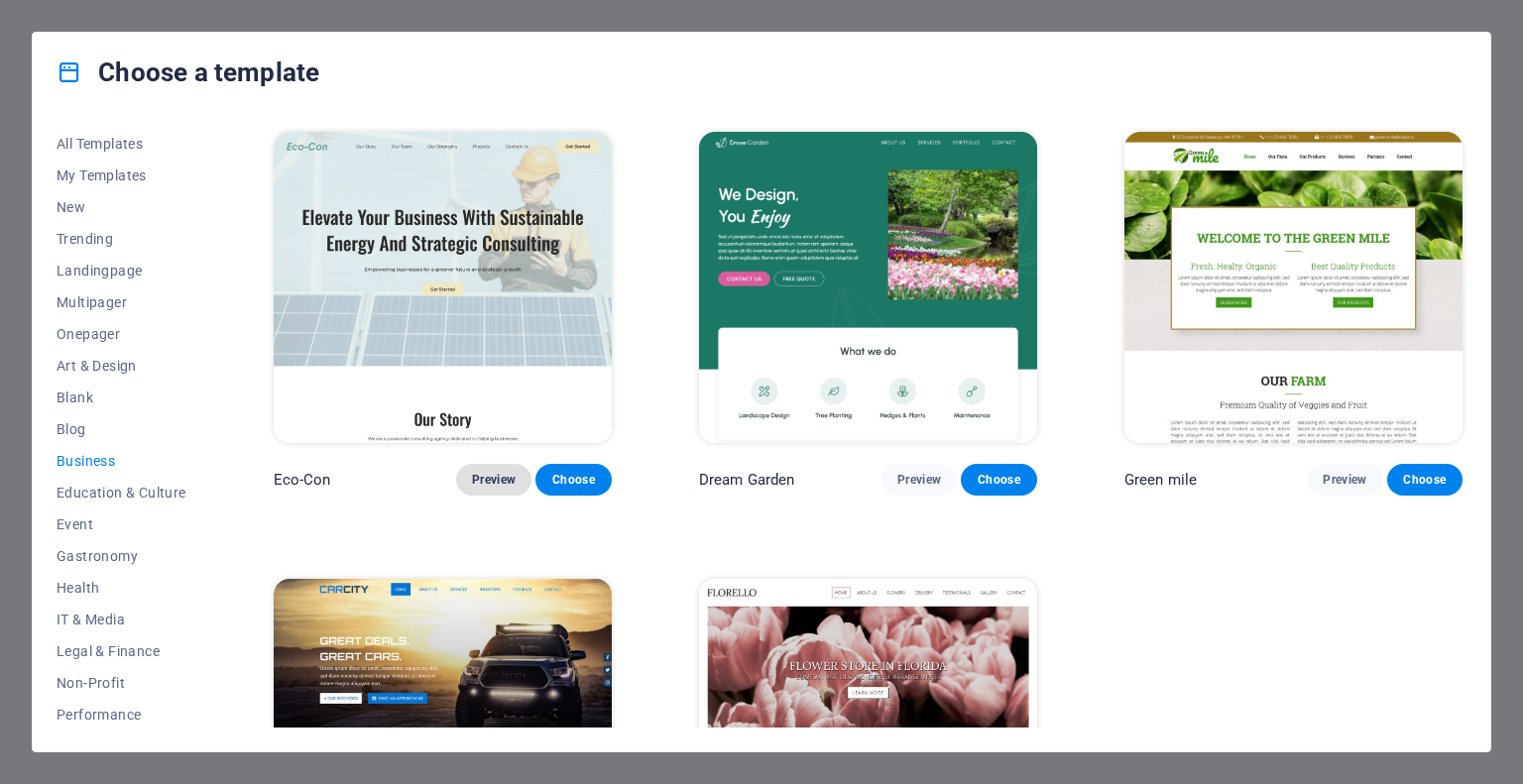 click on "Preview" at bounding box center (494, 480) 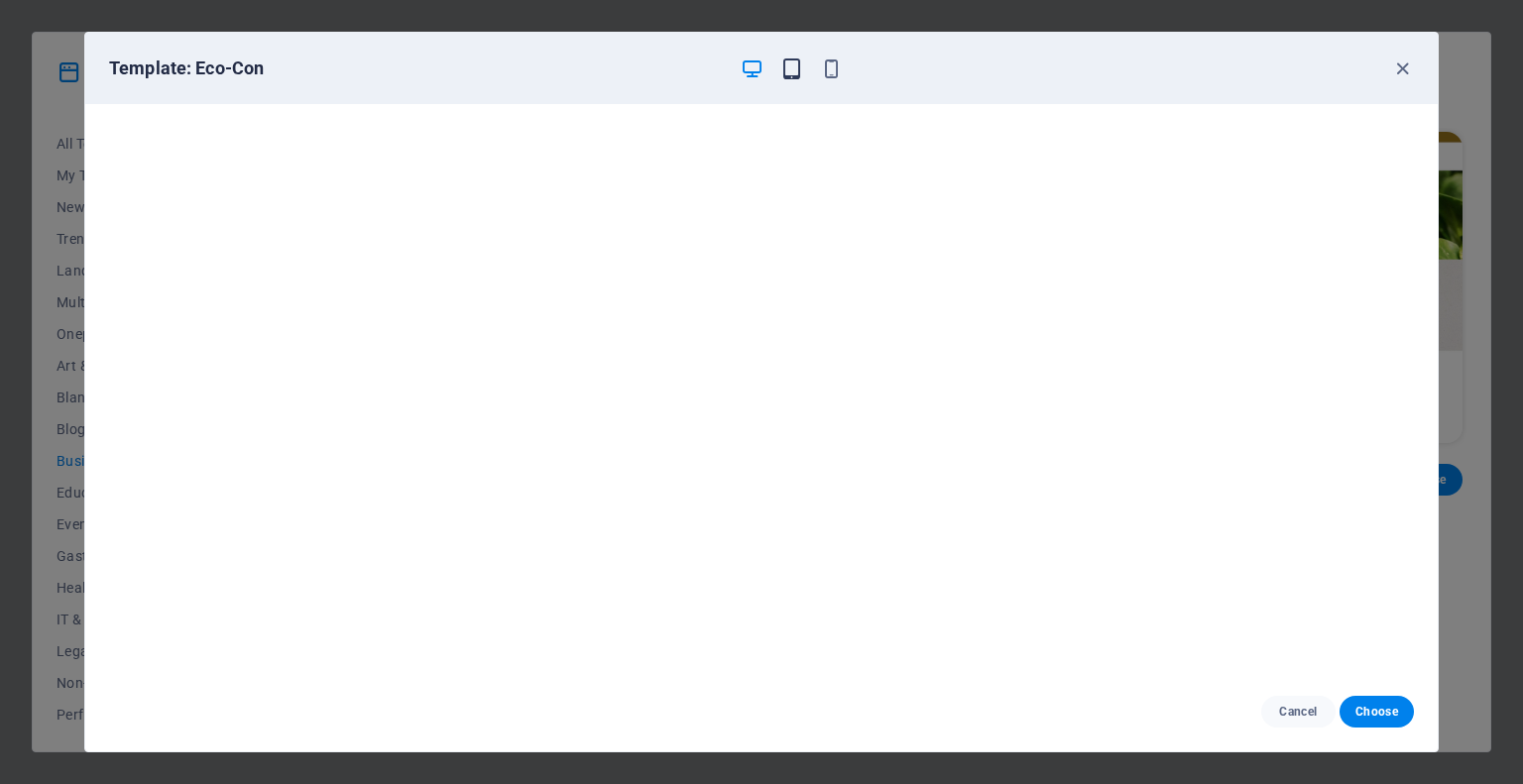 click at bounding box center (791, 68) 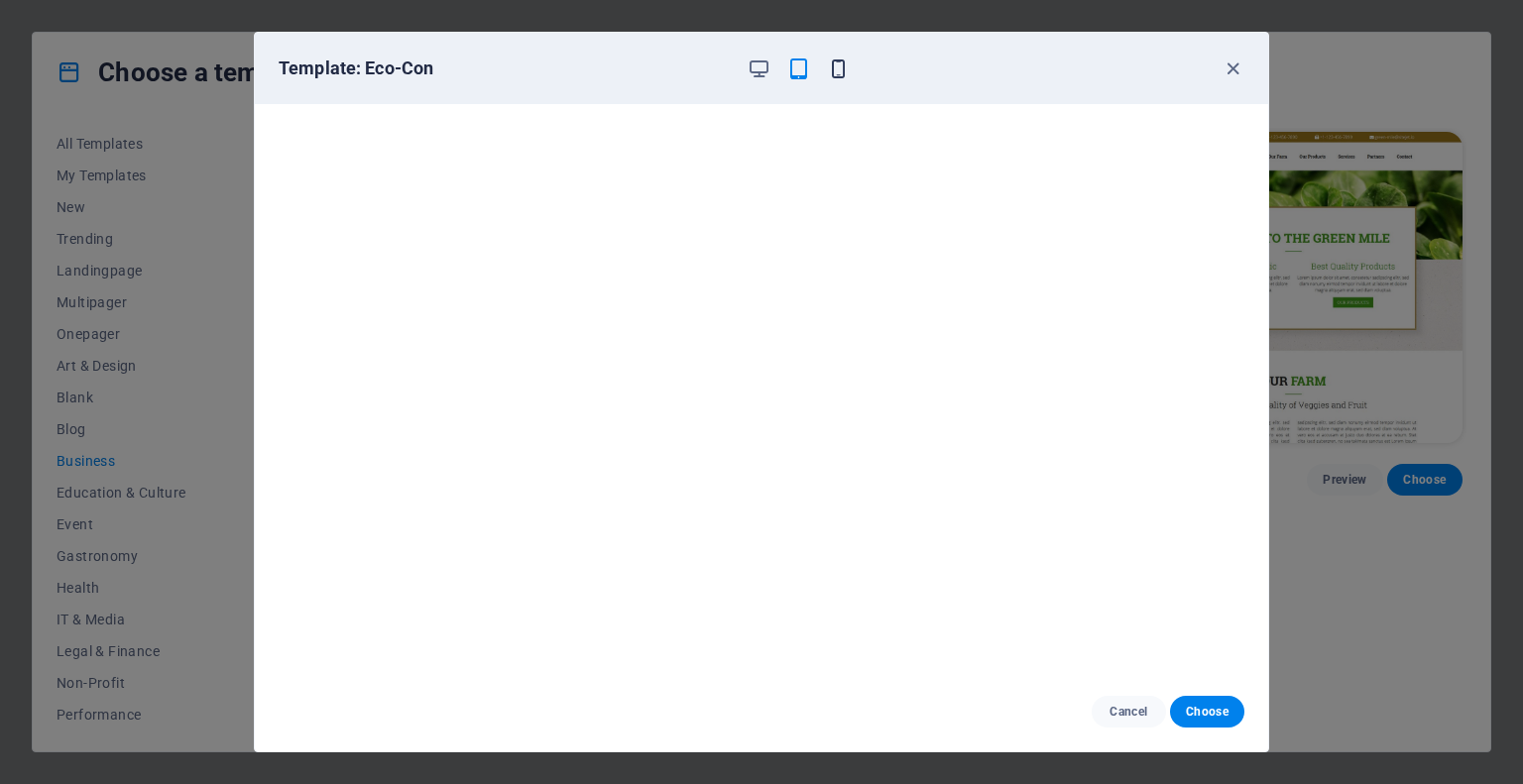 click at bounding box center [838, 68] 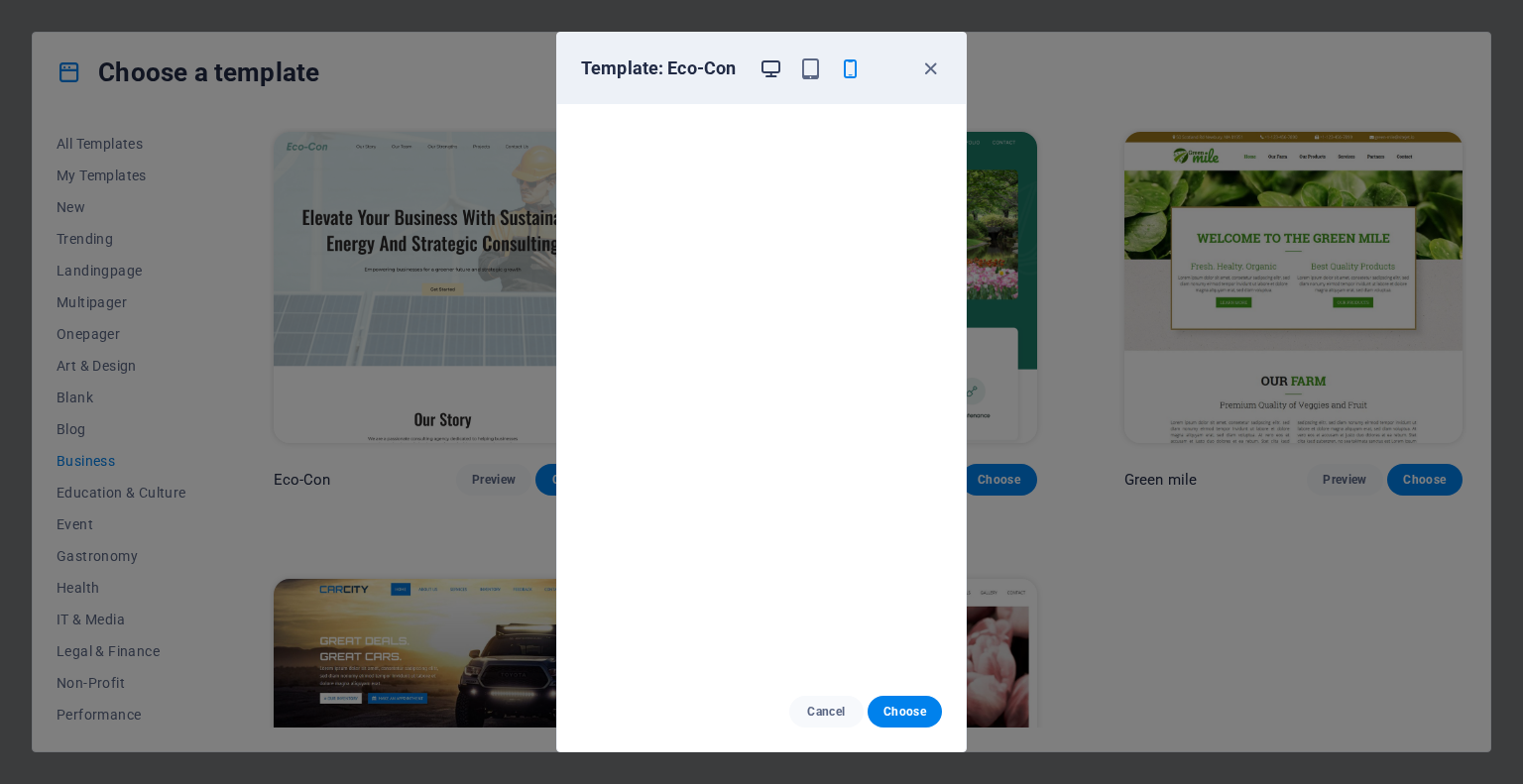 click at bounding box center [770, 68] 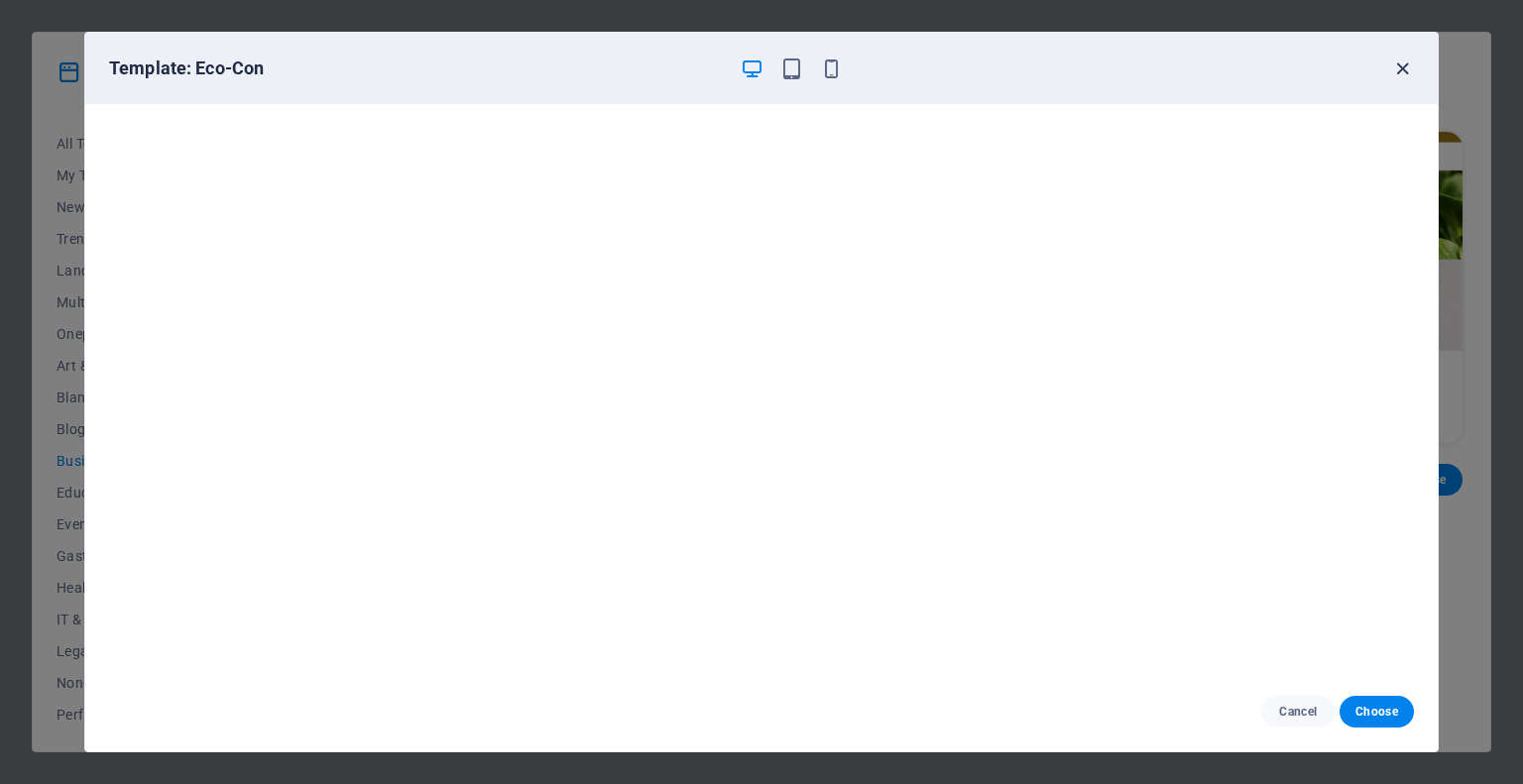click at bounding box center (1402, 68) 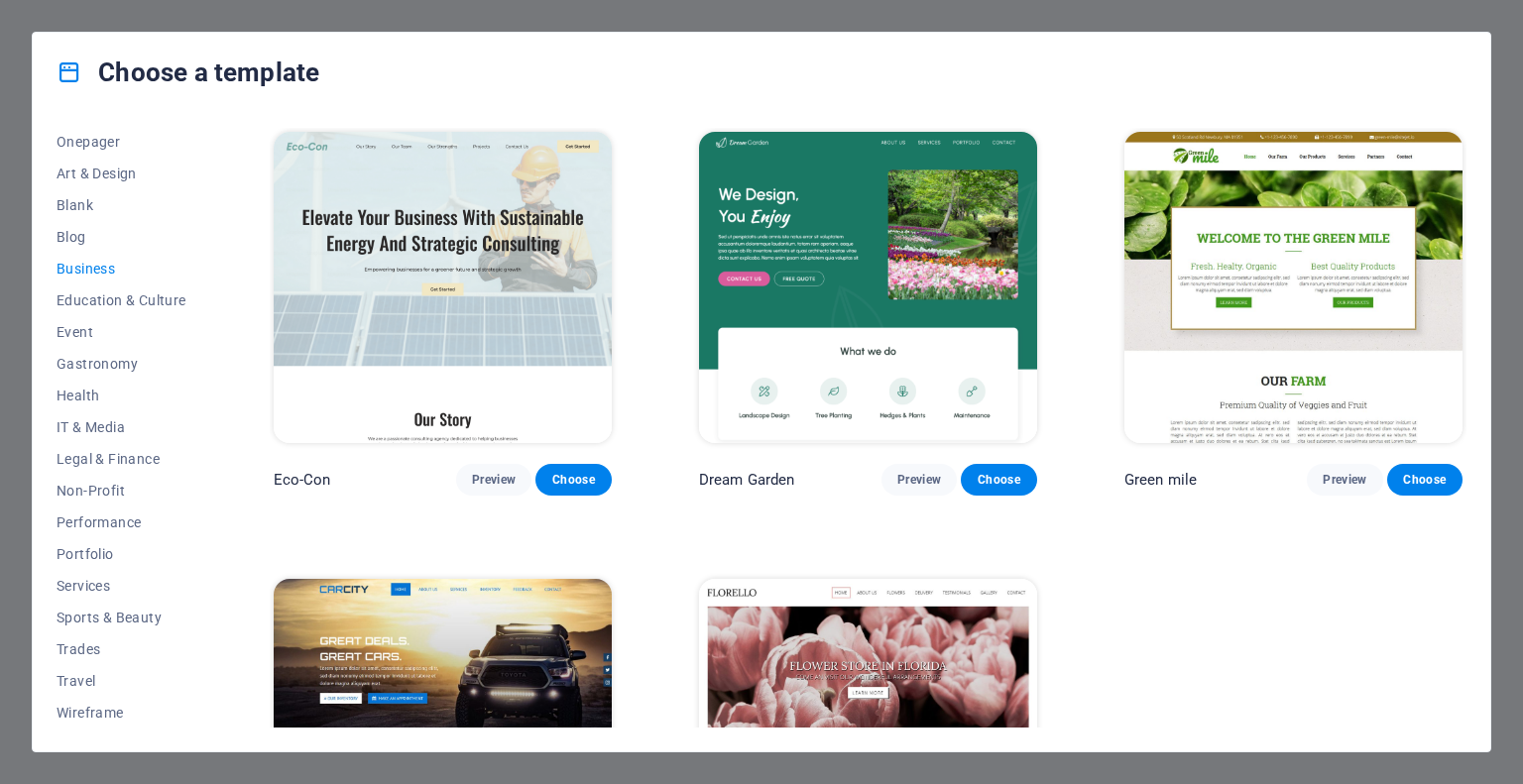 scroll, scrollTop: 191, scrollLeft: 0, axis: vertical 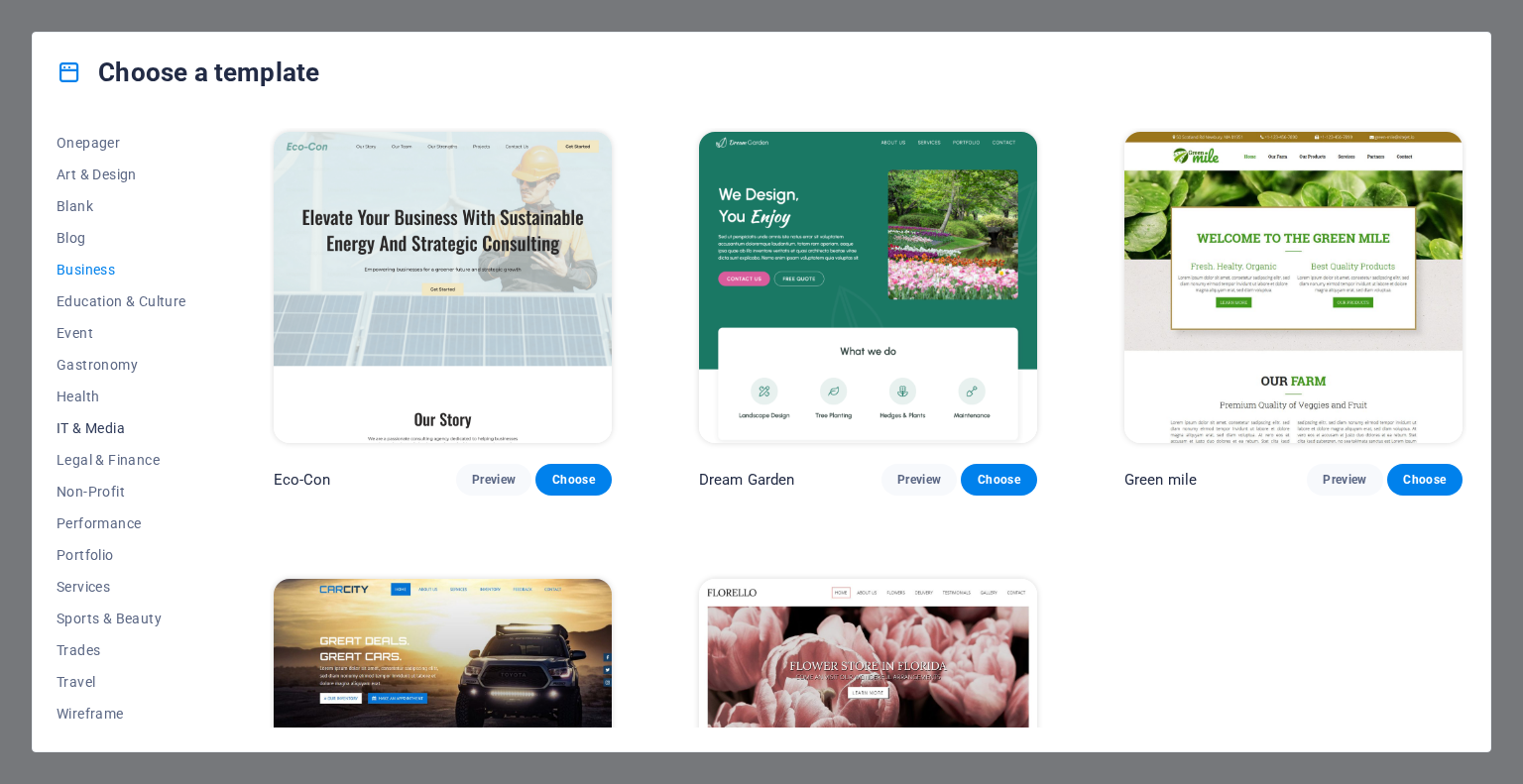 click on "IT & Media" at bounding box center [121, 428] 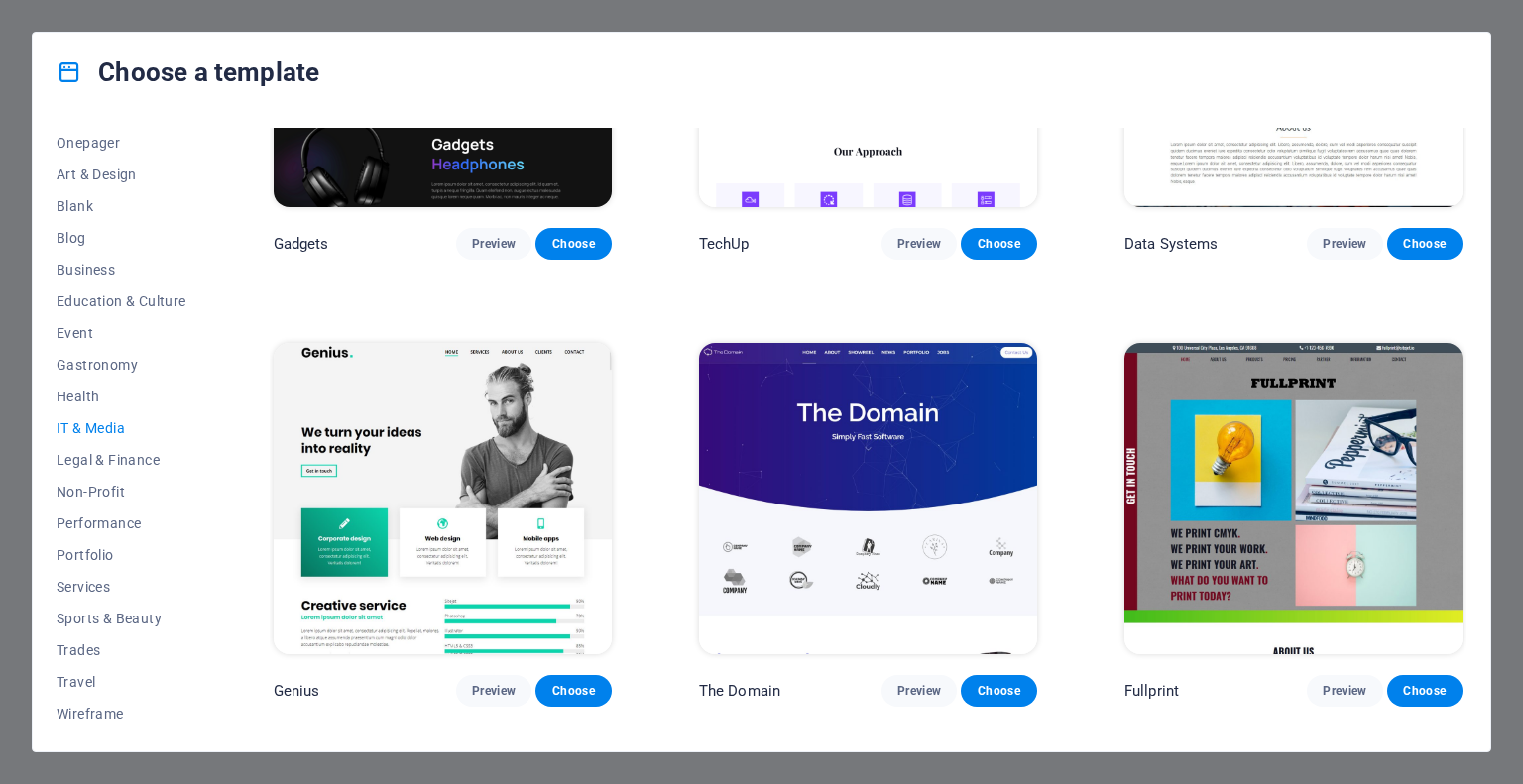 scroll, scrollTop: 682, scrollLeft: 0, axis: vertical 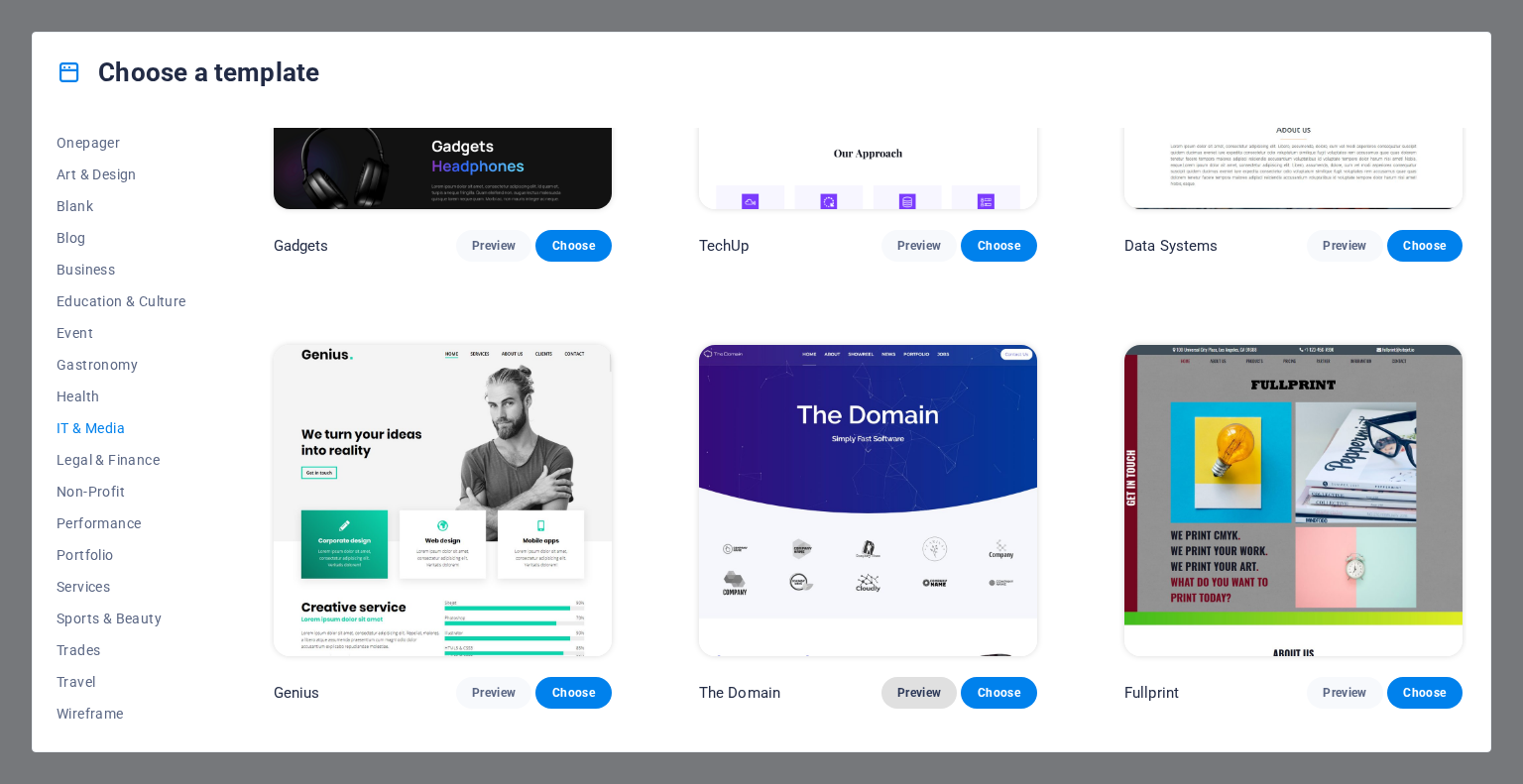 click on "Preview" at bounding box center [919, 693] 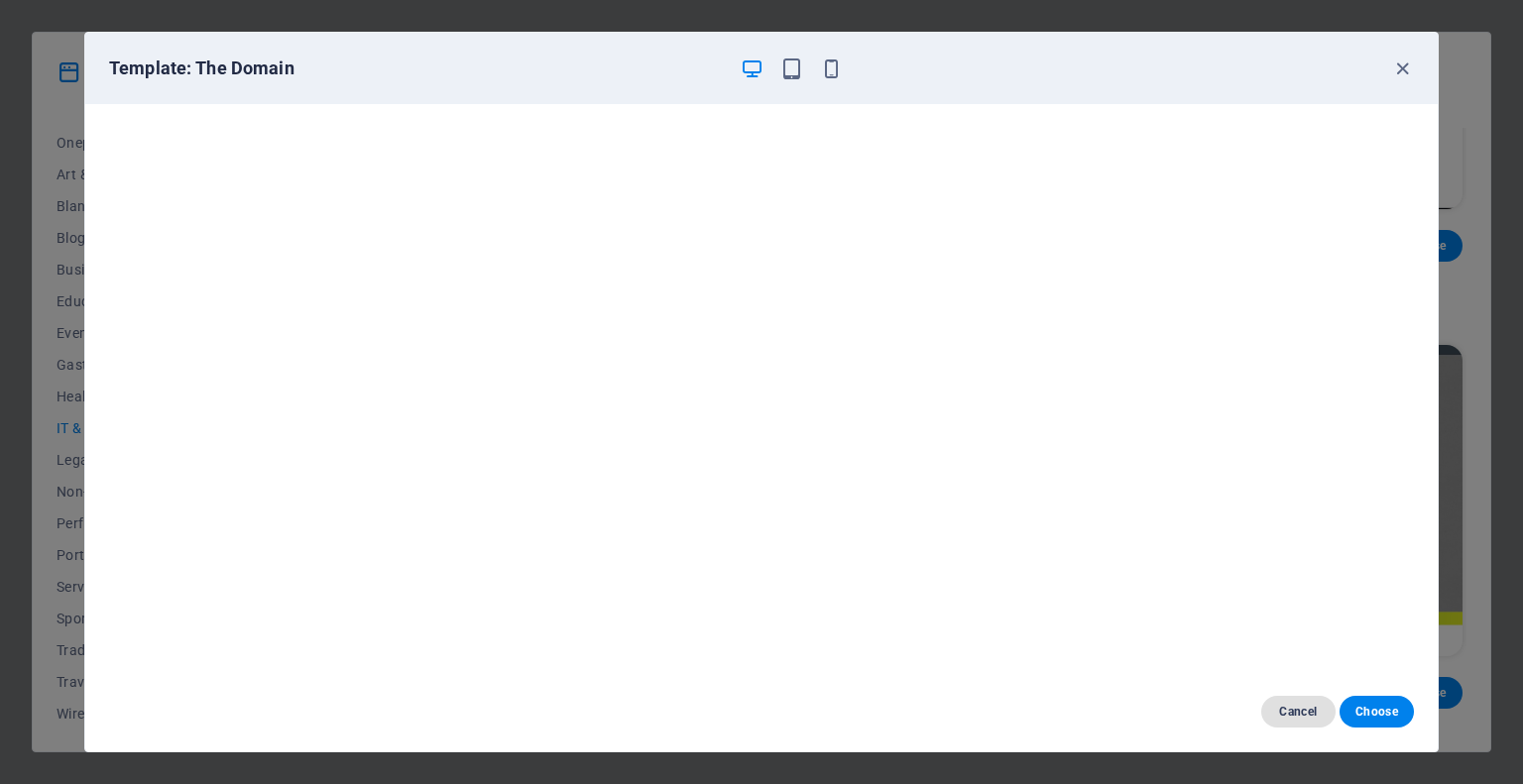 click on "Cancel" at bounding box center (1298, 712) 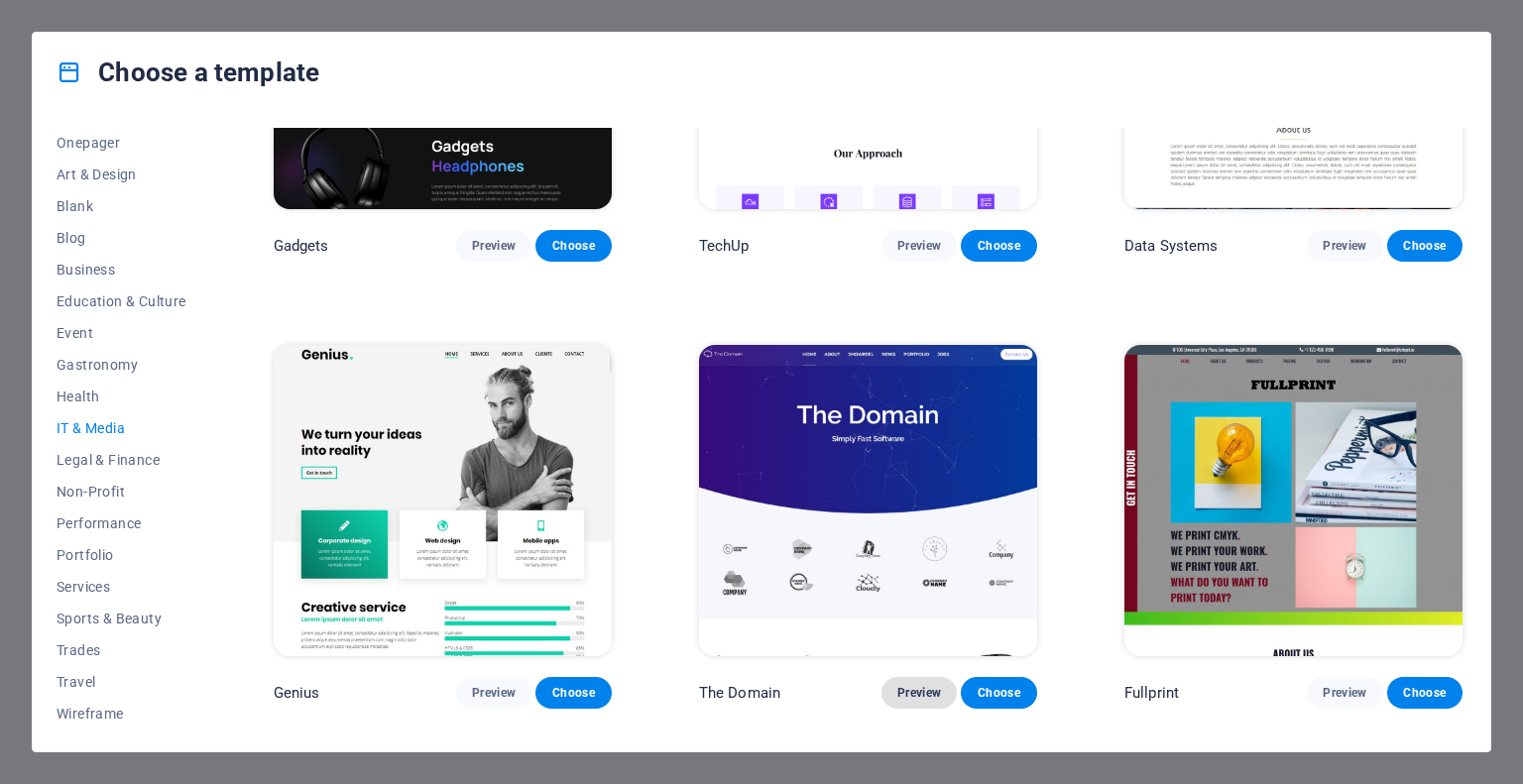 click on "Preview" at bounding box center (919, 693) 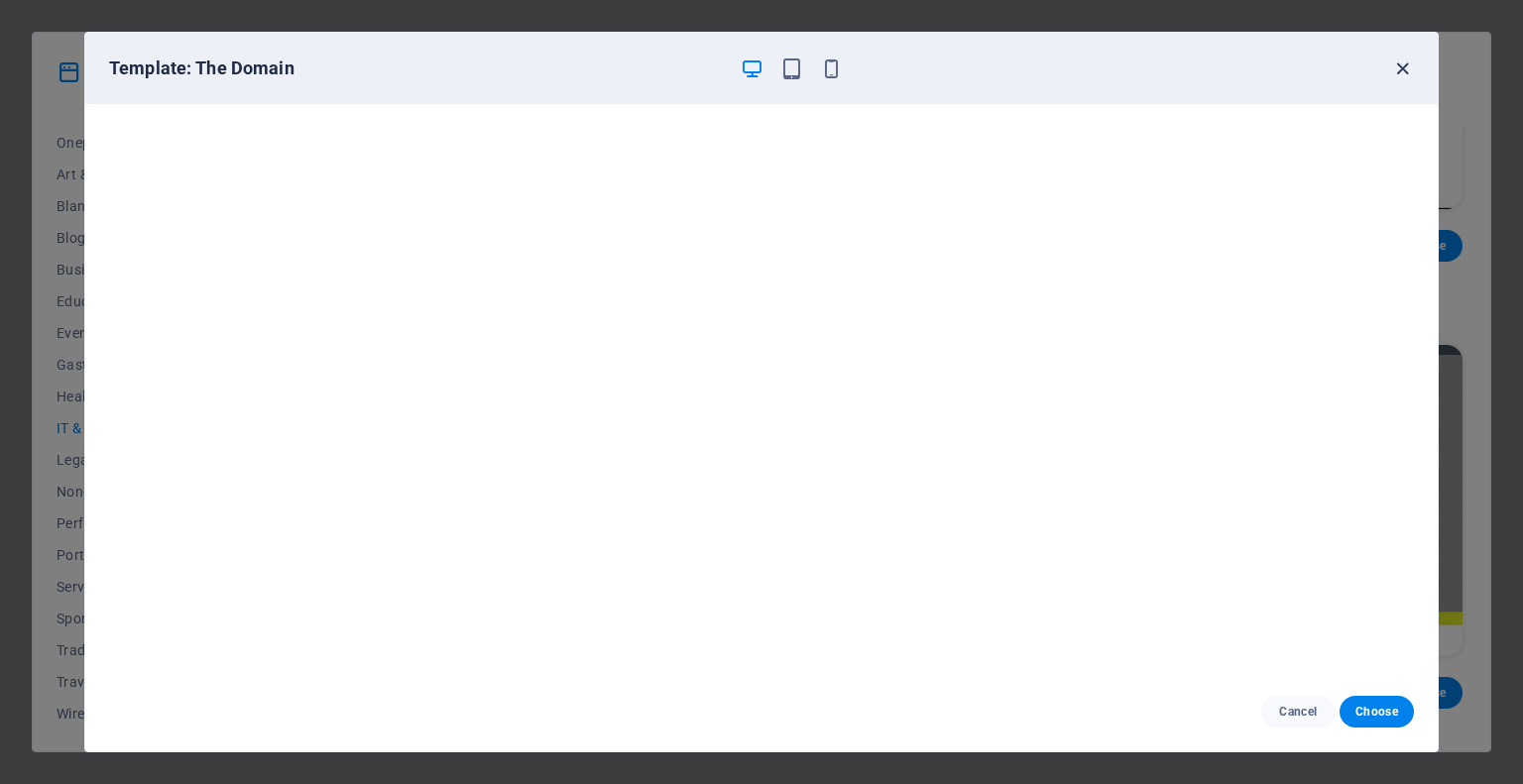 click at bounding box center [1402, 68] 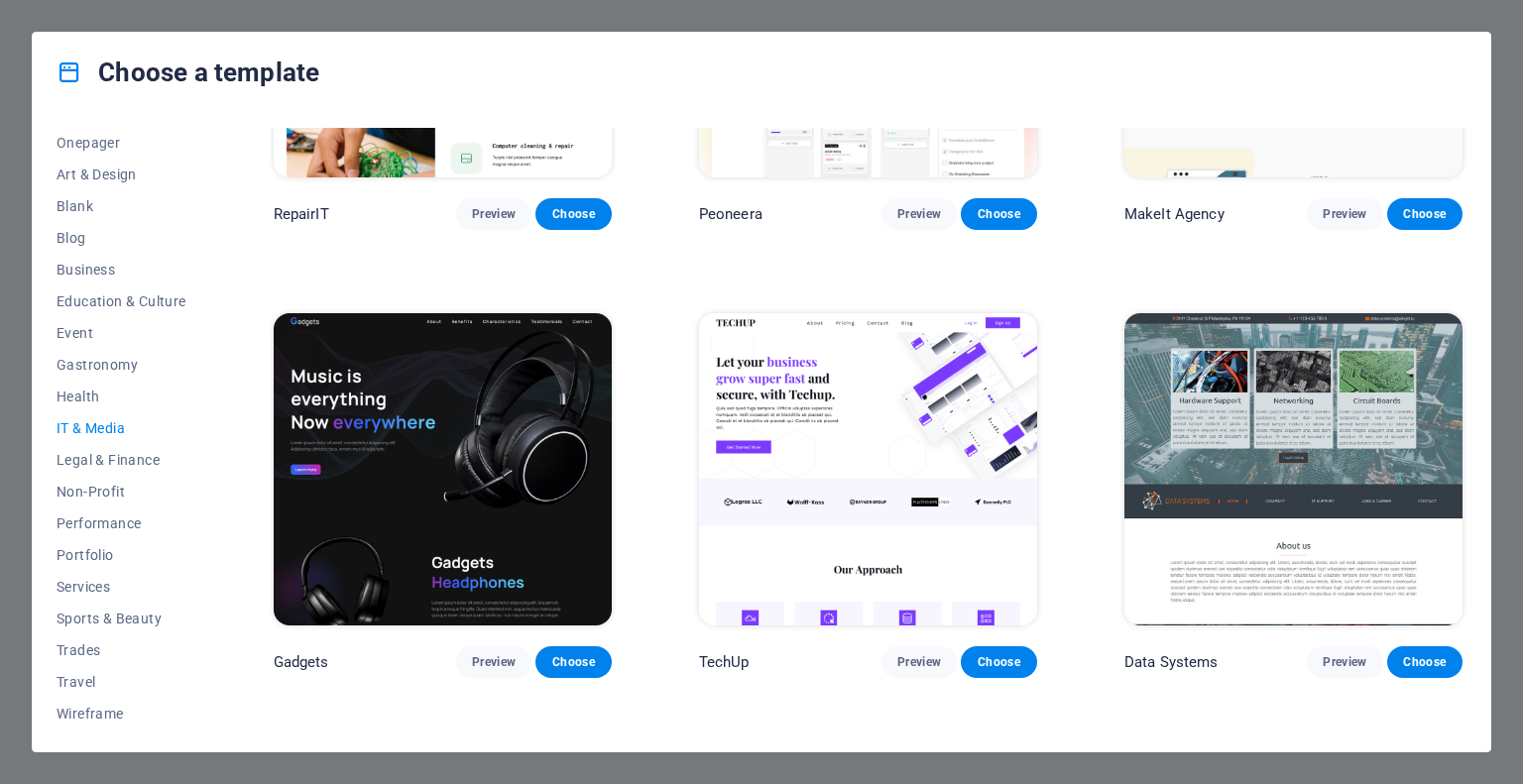 scroll, scrollTop: 194, scrollLeft: 0, axis: vertical 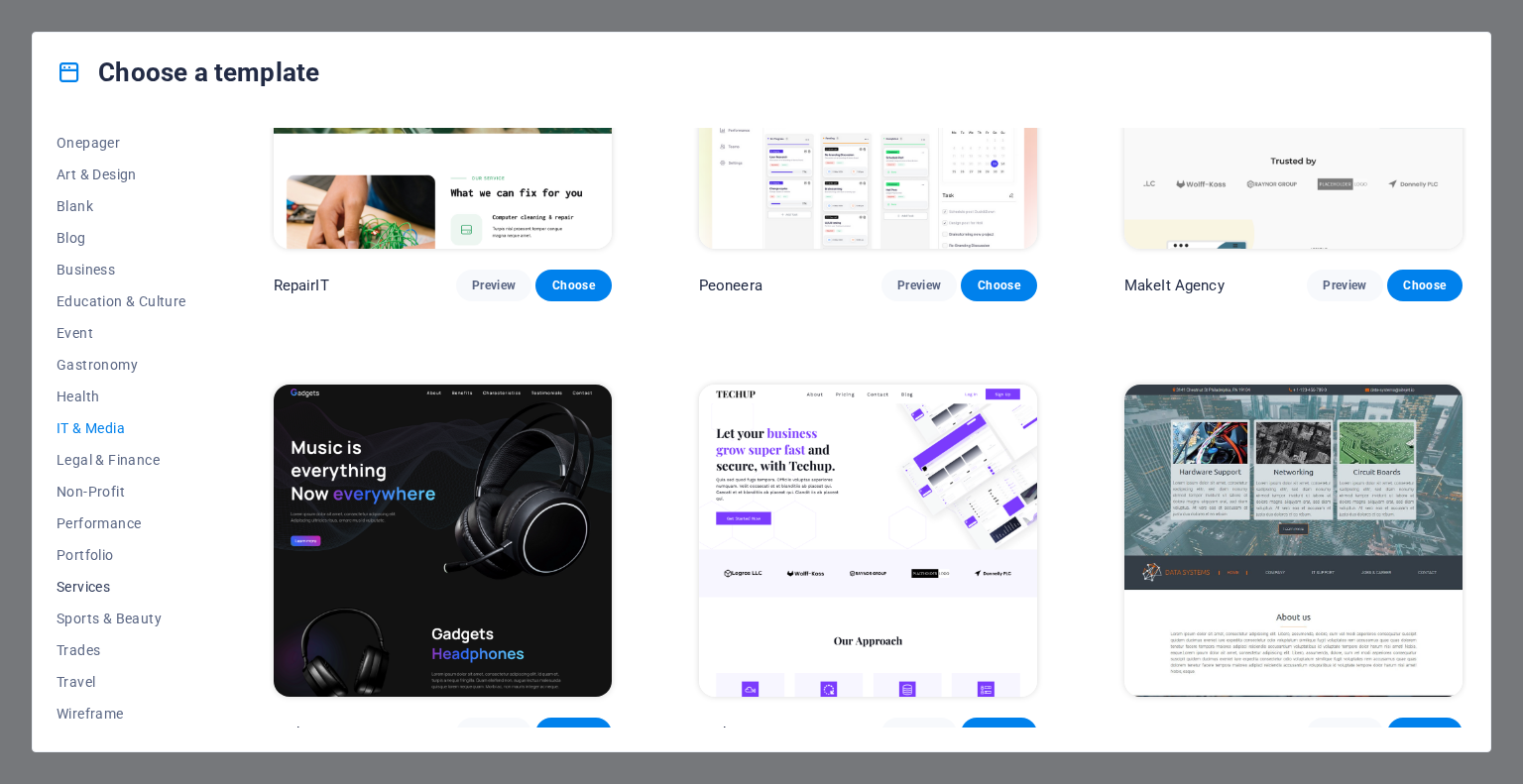 click on "Services" at bounding box center [121, 587] 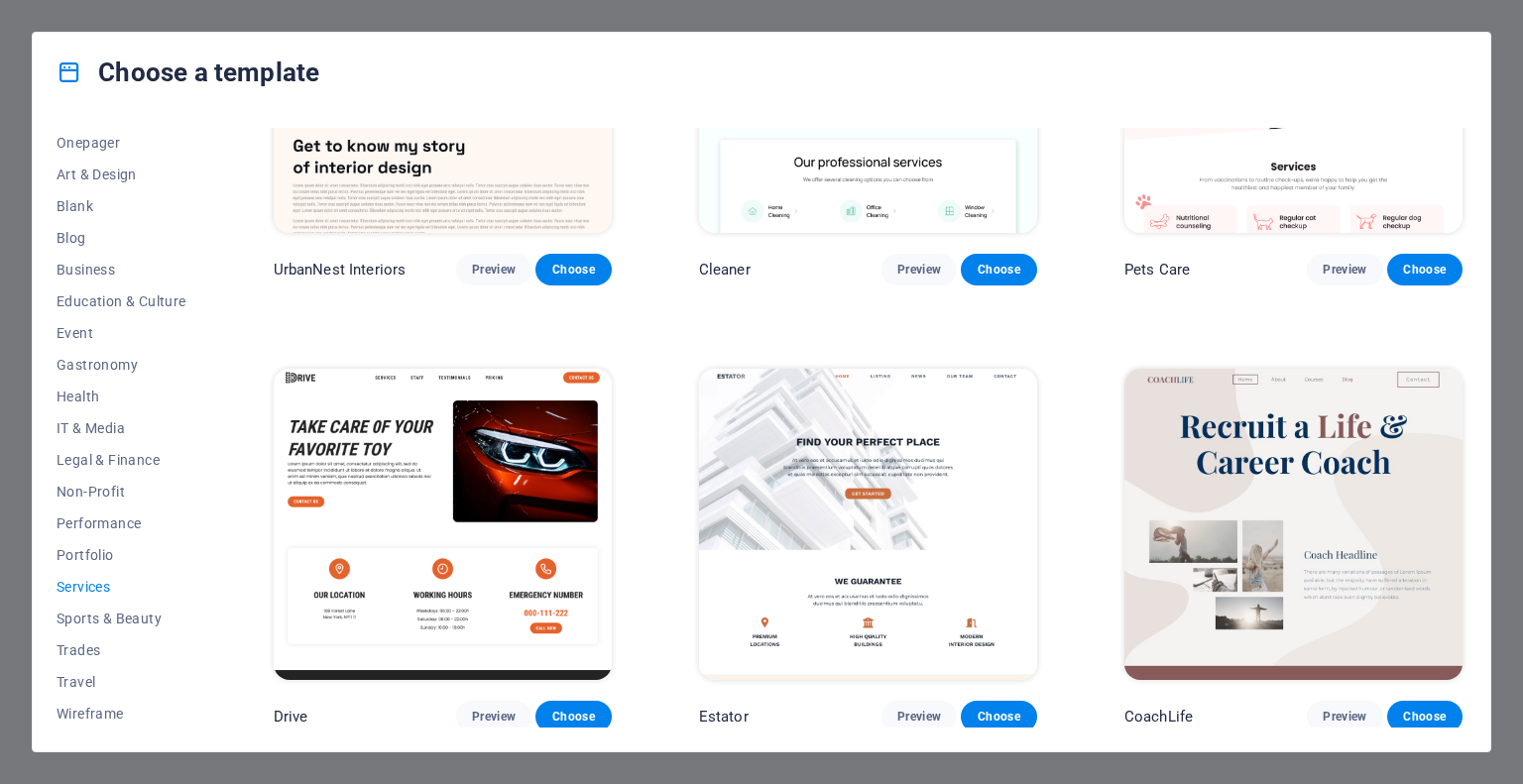 scroll, scrollTop: 660, scrollLeft: 0, axis: vertical 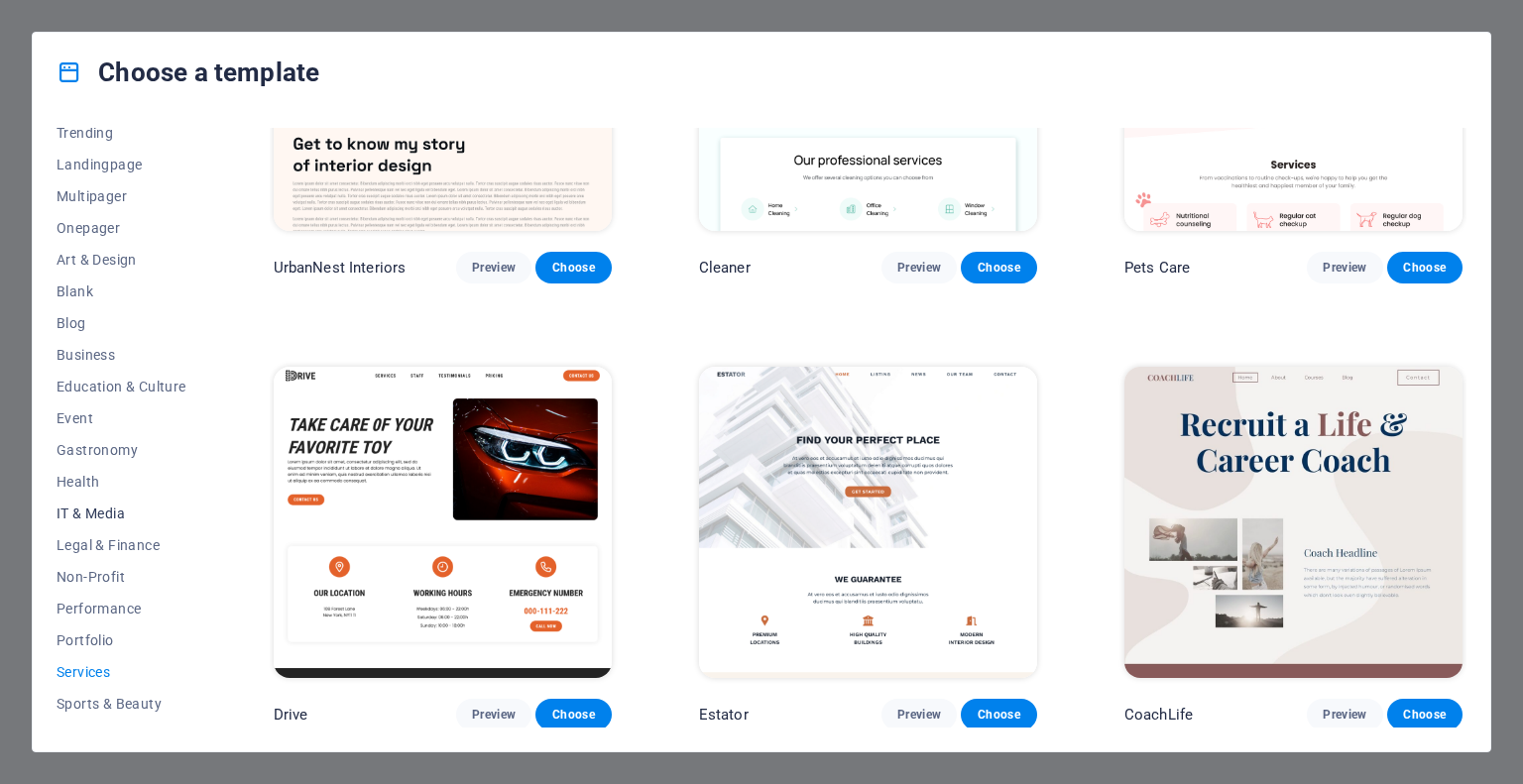 click on "IT & Media" at bounding box center (121, 513) 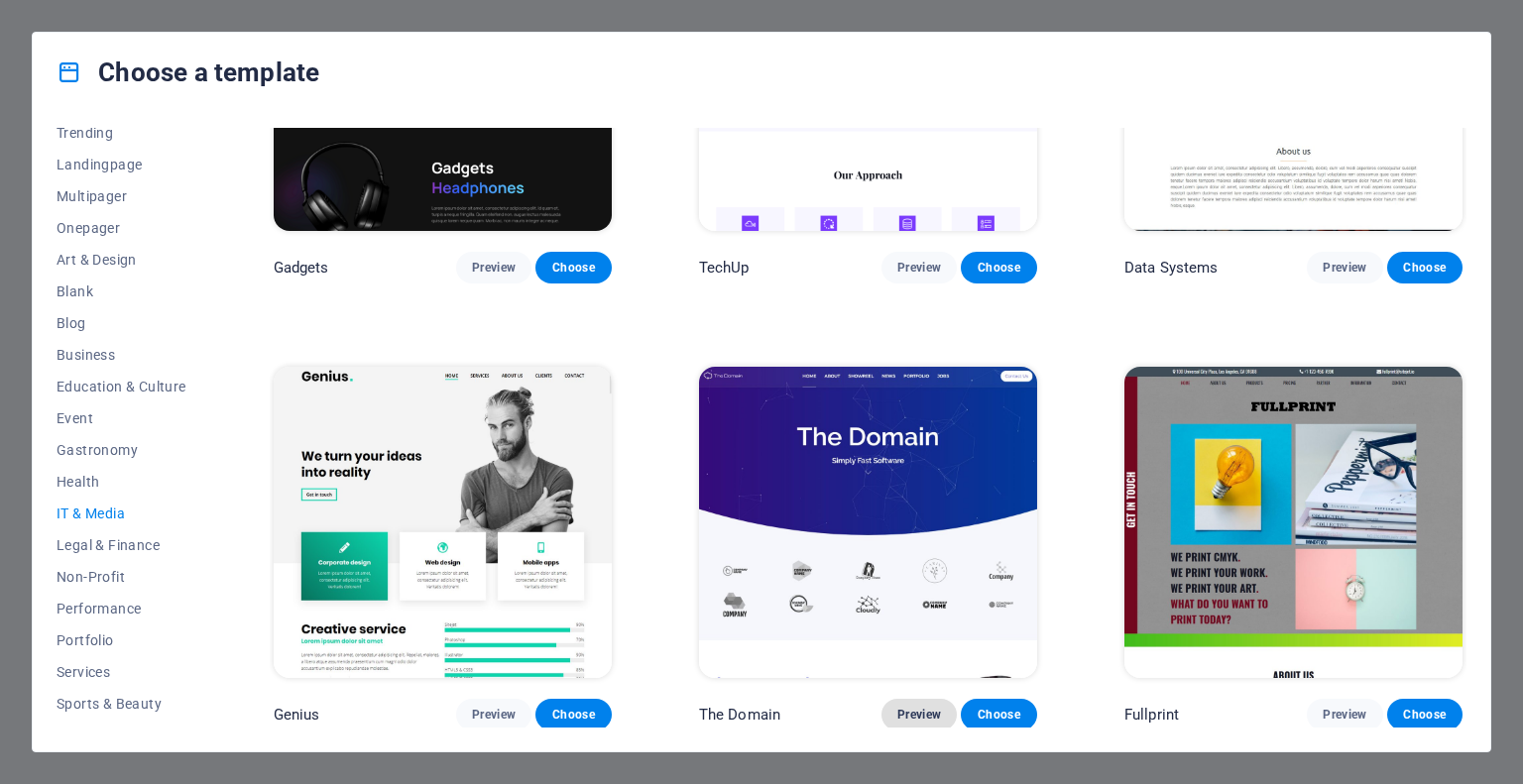 click on "Preview" at bounding box center [919, 715] 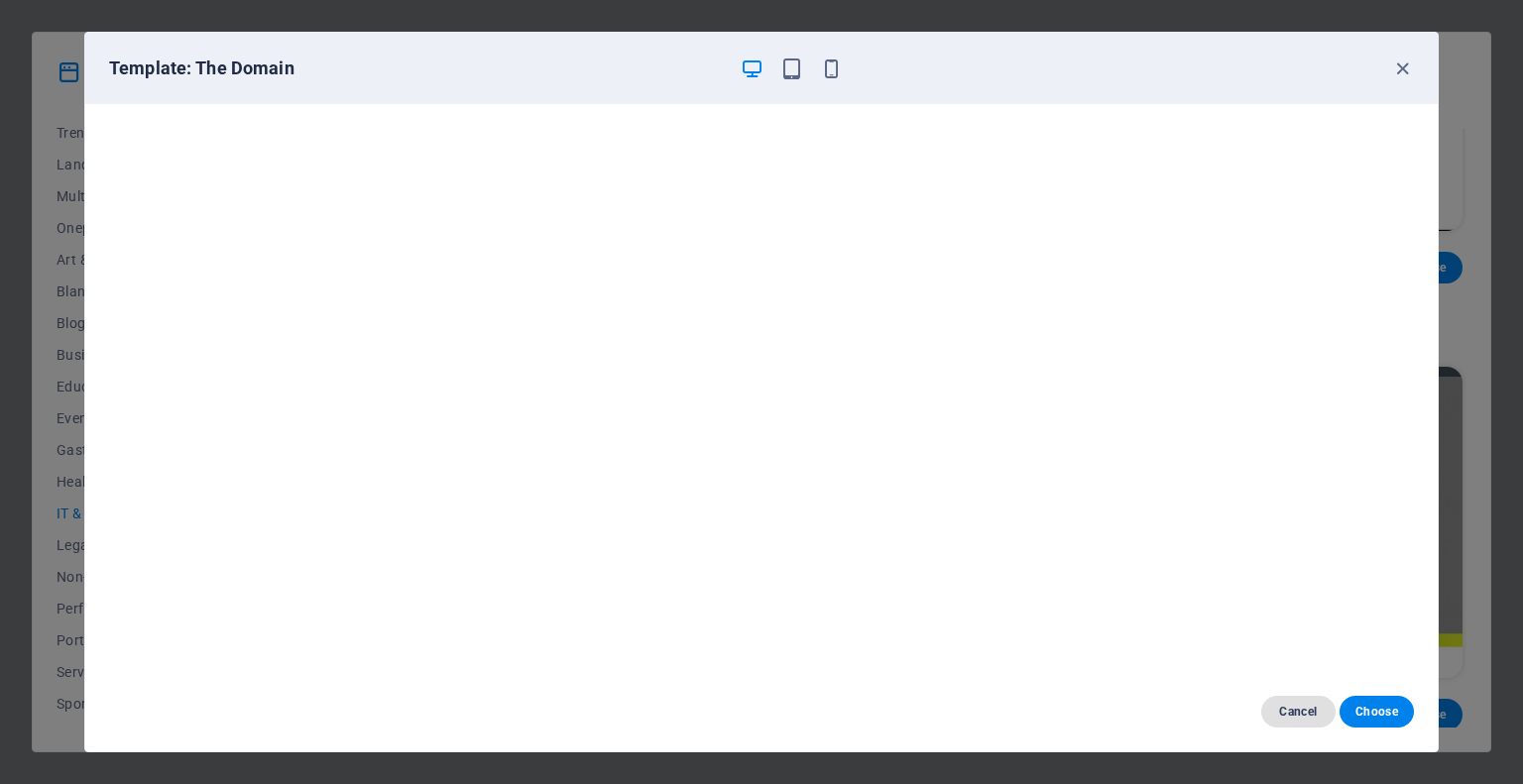 click on "Cancel" at bounding box center (1298, 712) 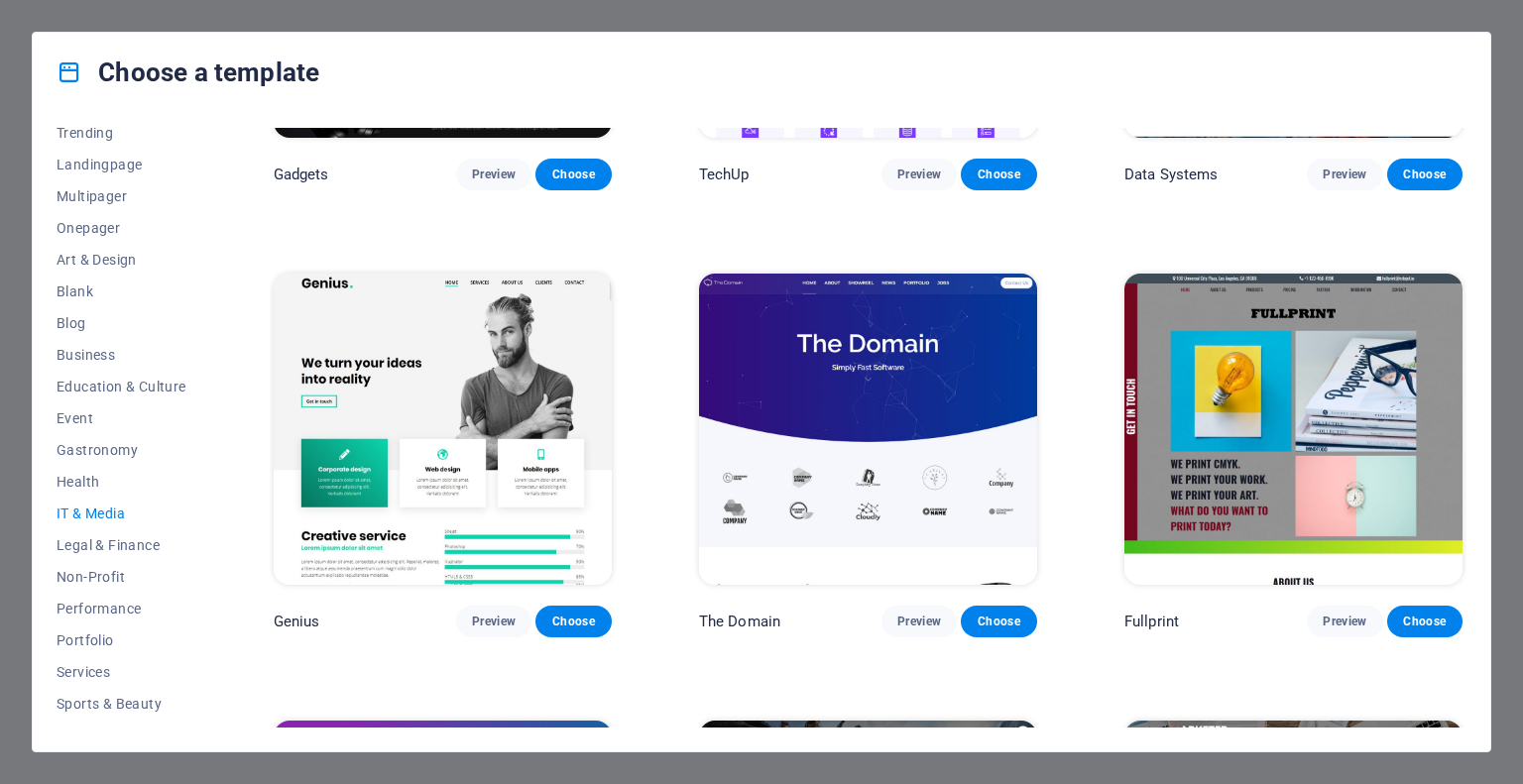scroll, scrollTop: 761, scrollLeft: 0, axis: vertical 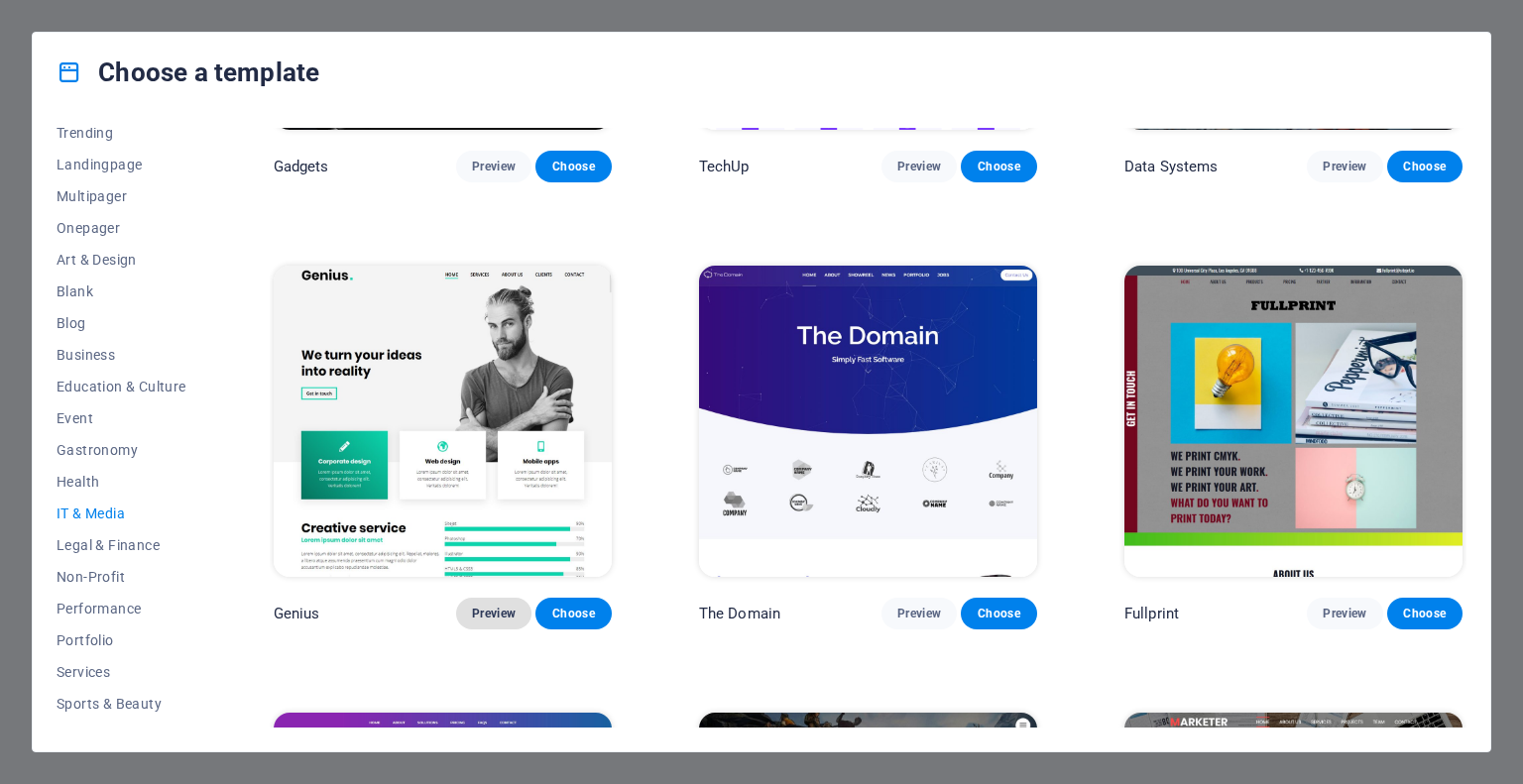 click on "Preview" at bounding box center (494, 614) 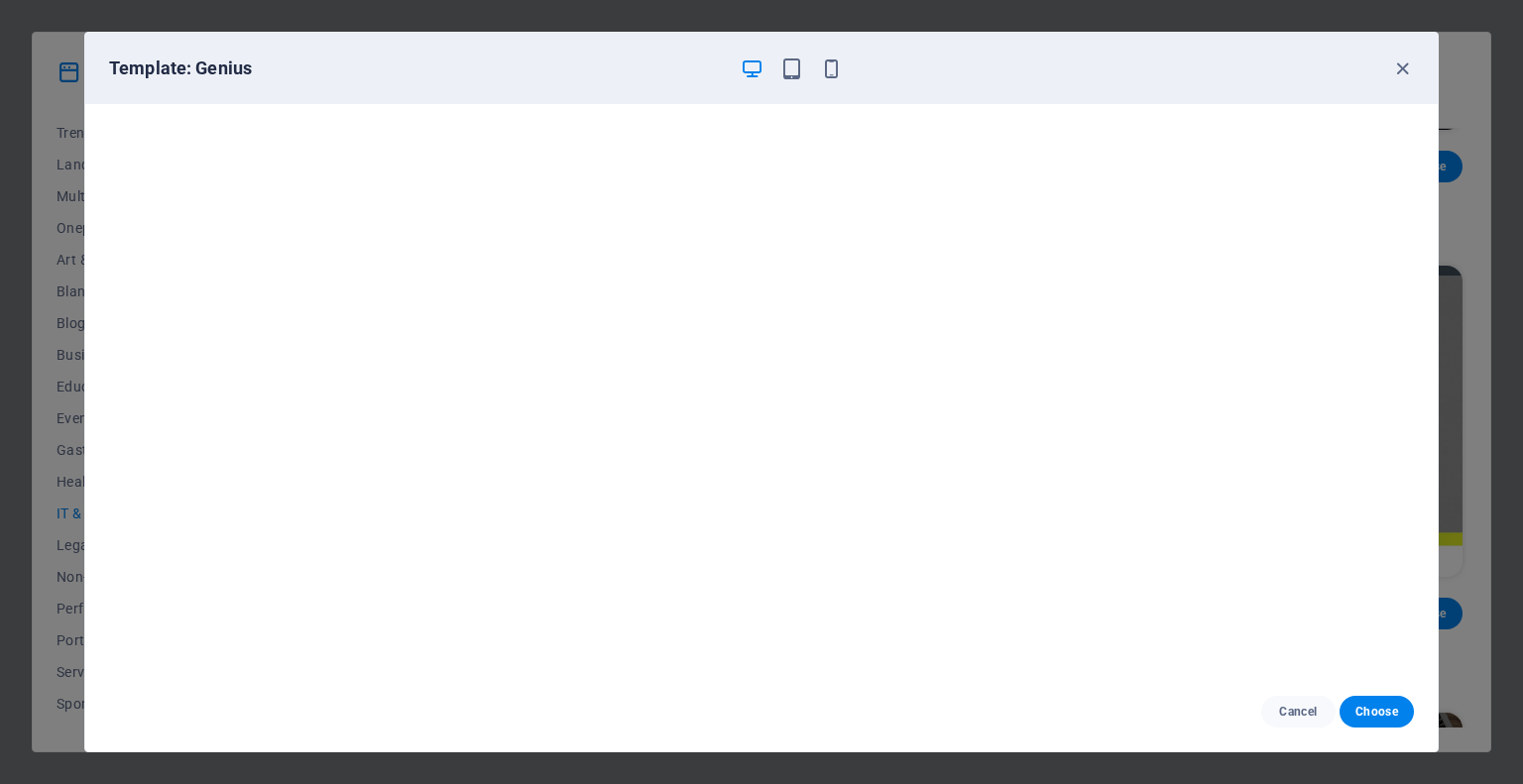 scroll, scrollTop: 5, scrollLeft: 0, axis: vertical 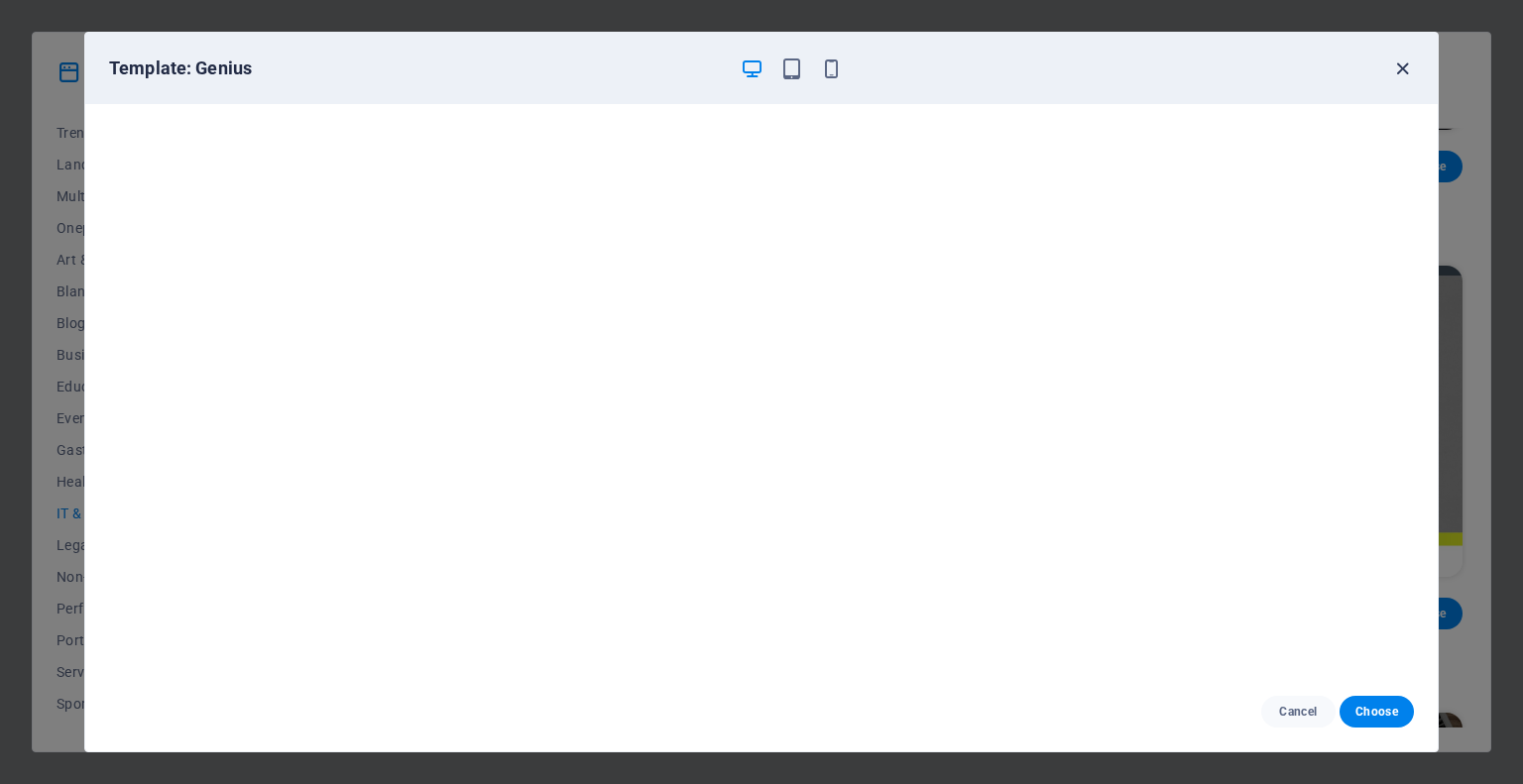 click at bounding box center (1402, 68) 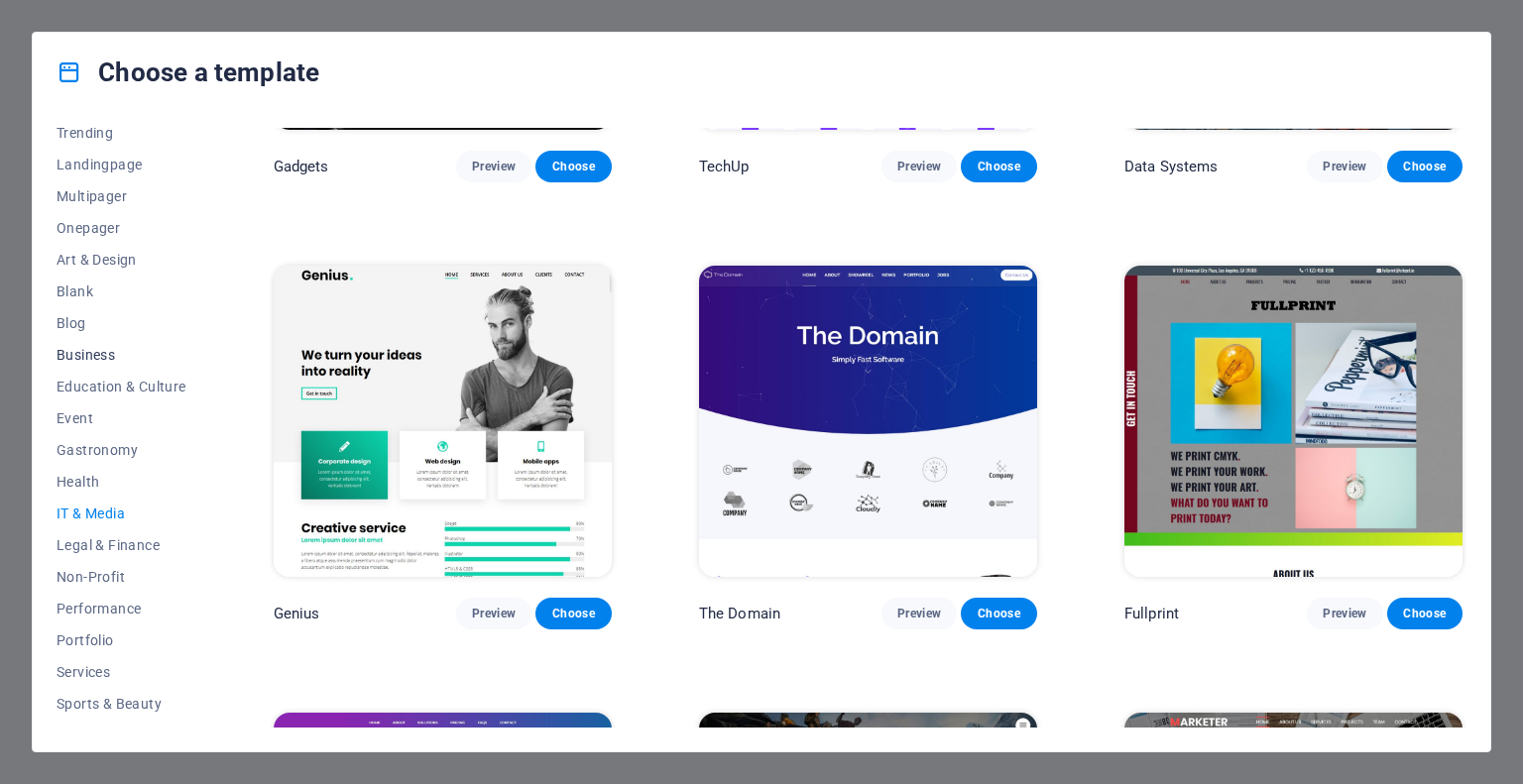 click on "Business" at bounding box center [121, 355] 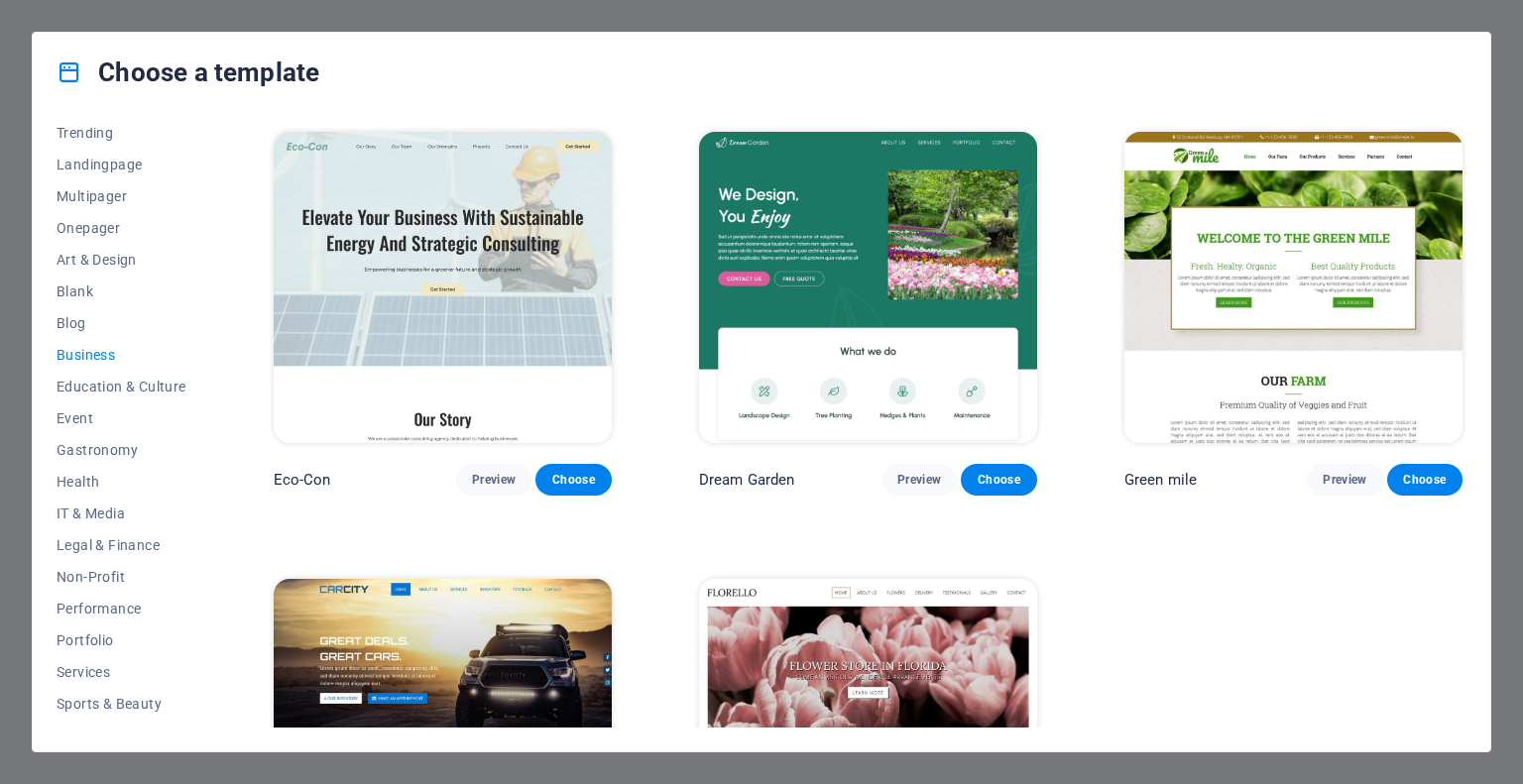 scroll, scrollTop: 210, scrollLeft: 0, axis: vertical 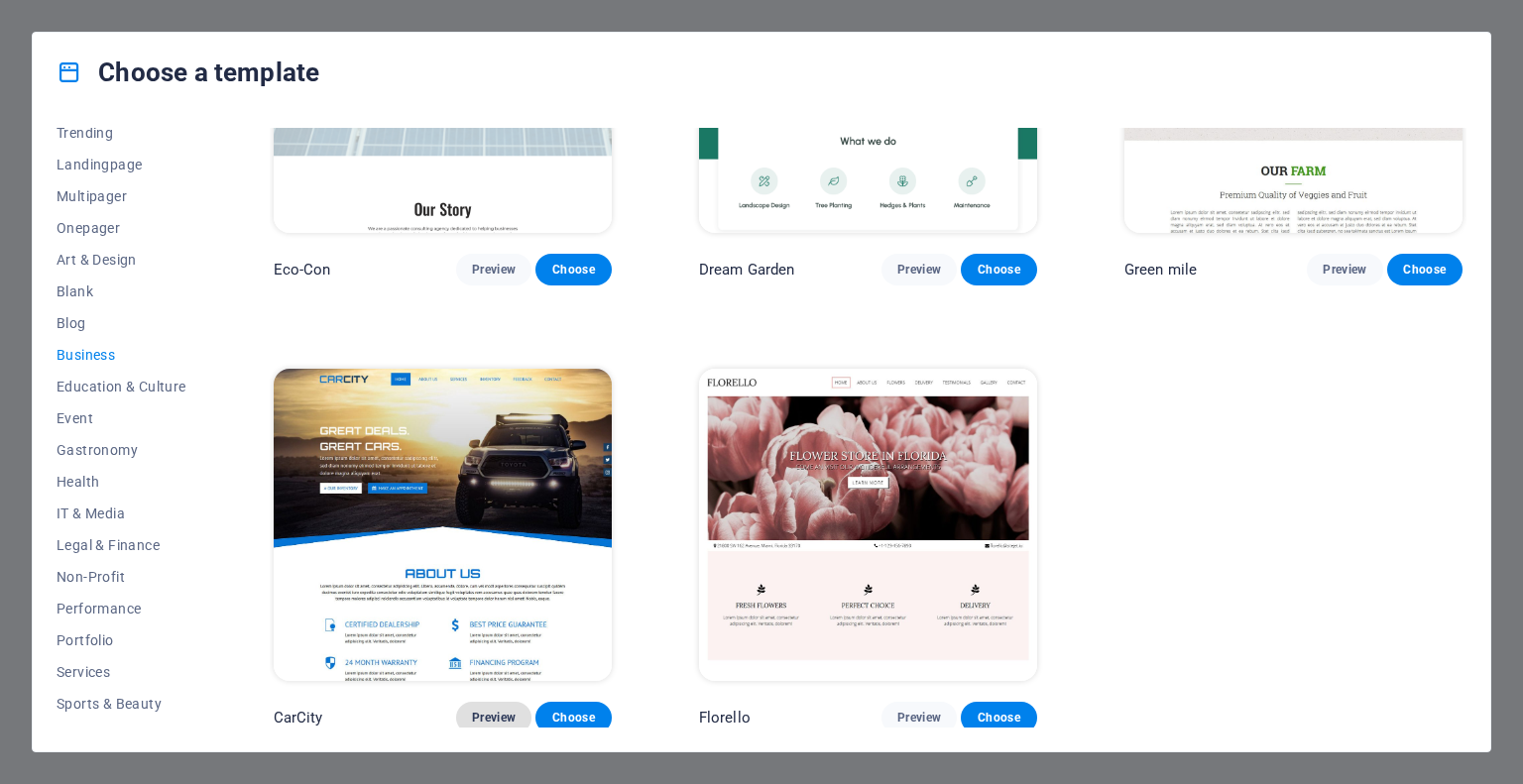 click on "Preview" at bounding box center [494, 718] 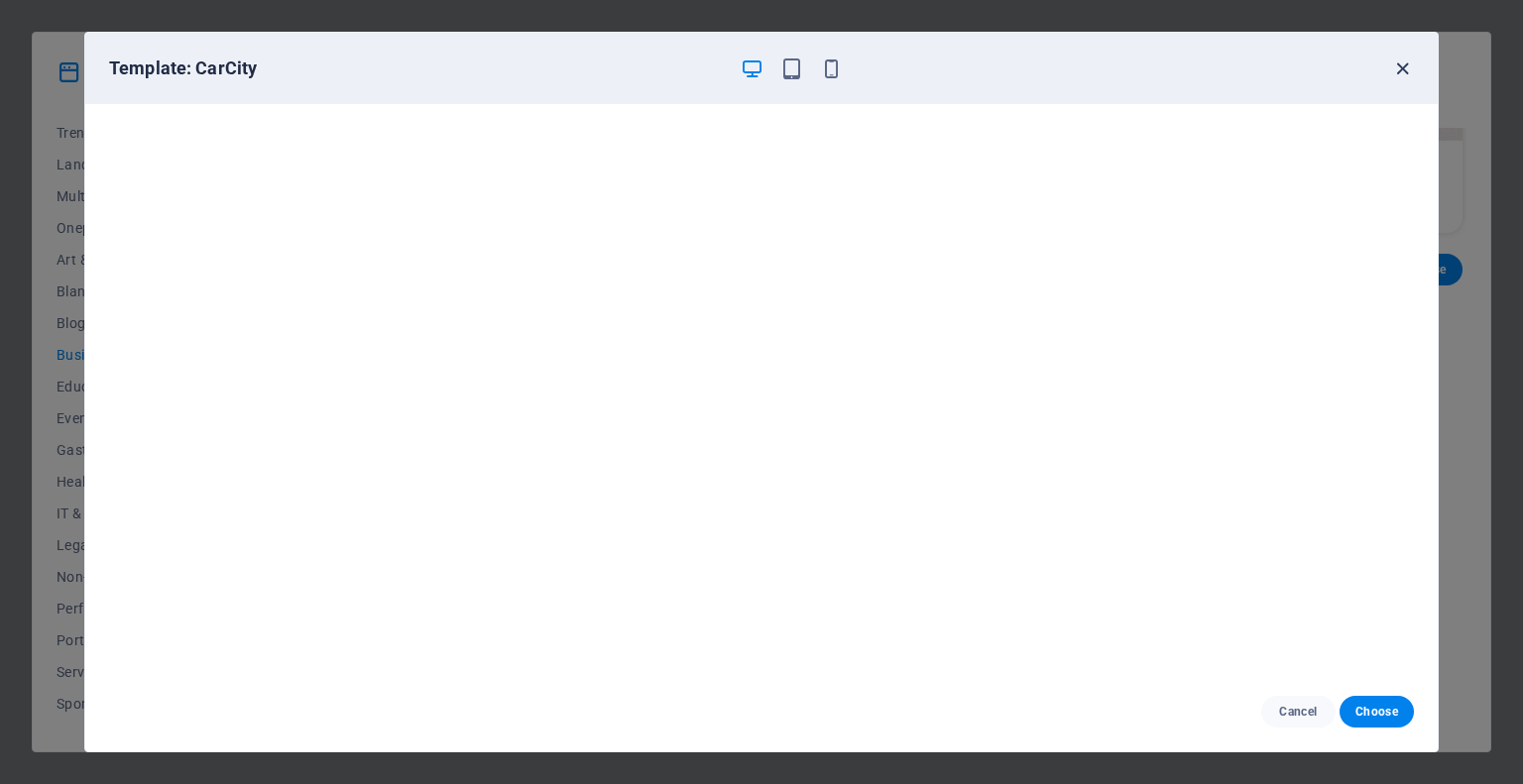 click at bounding box center [1402, 68] 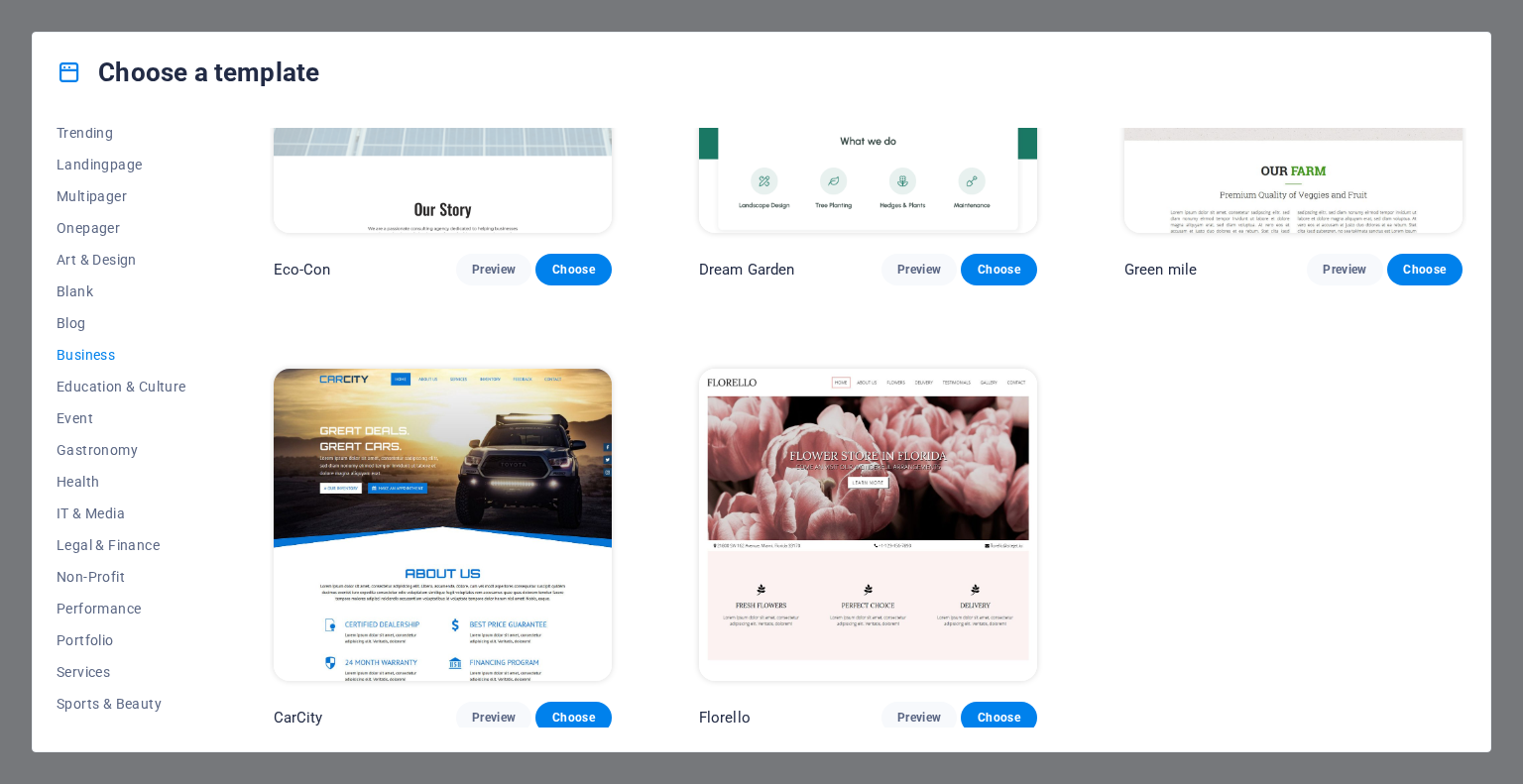 scroll, scrollTop: 0, scrollLeft: 0, axis: both 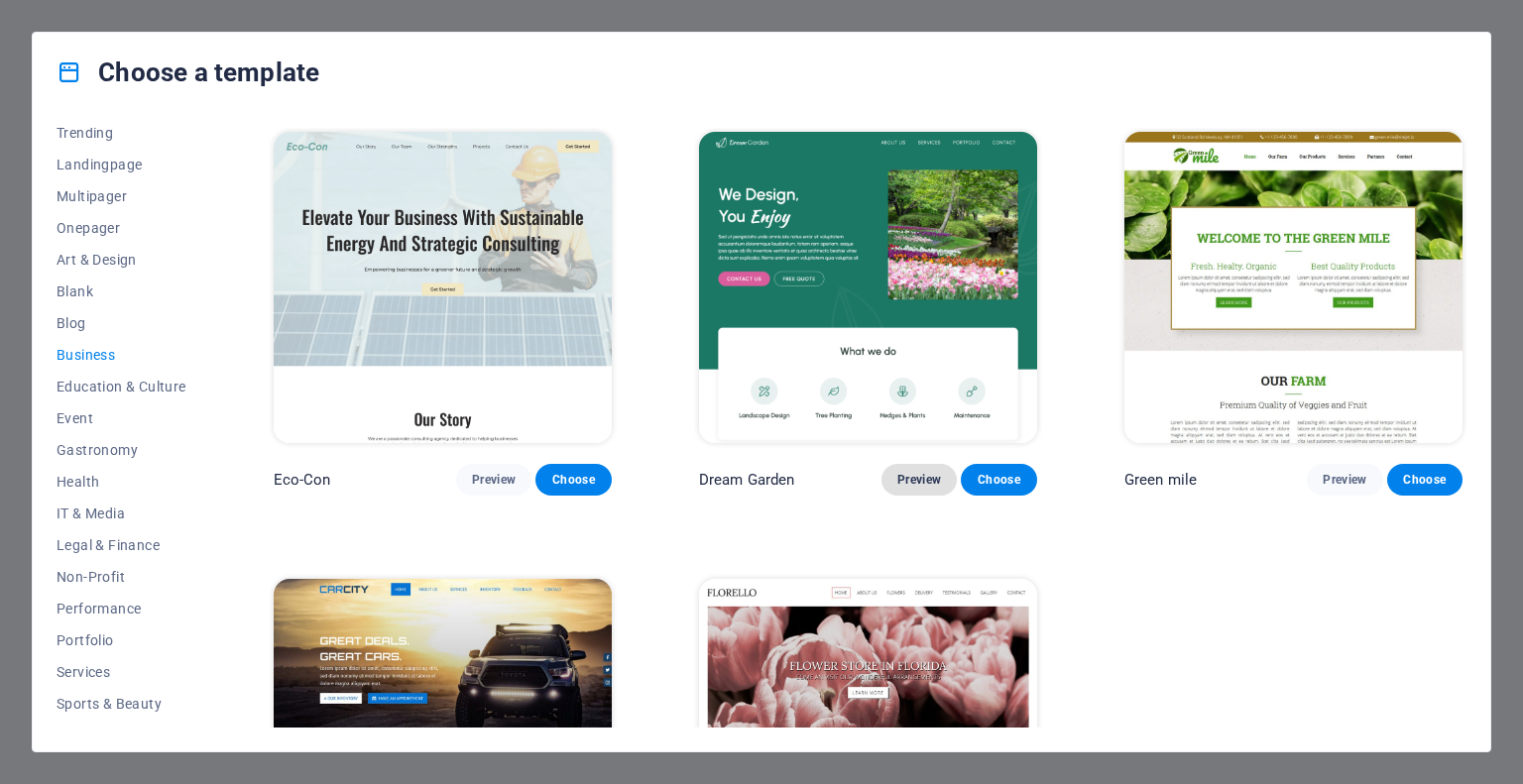 click on "Preview" at bounding box center [919, 480] 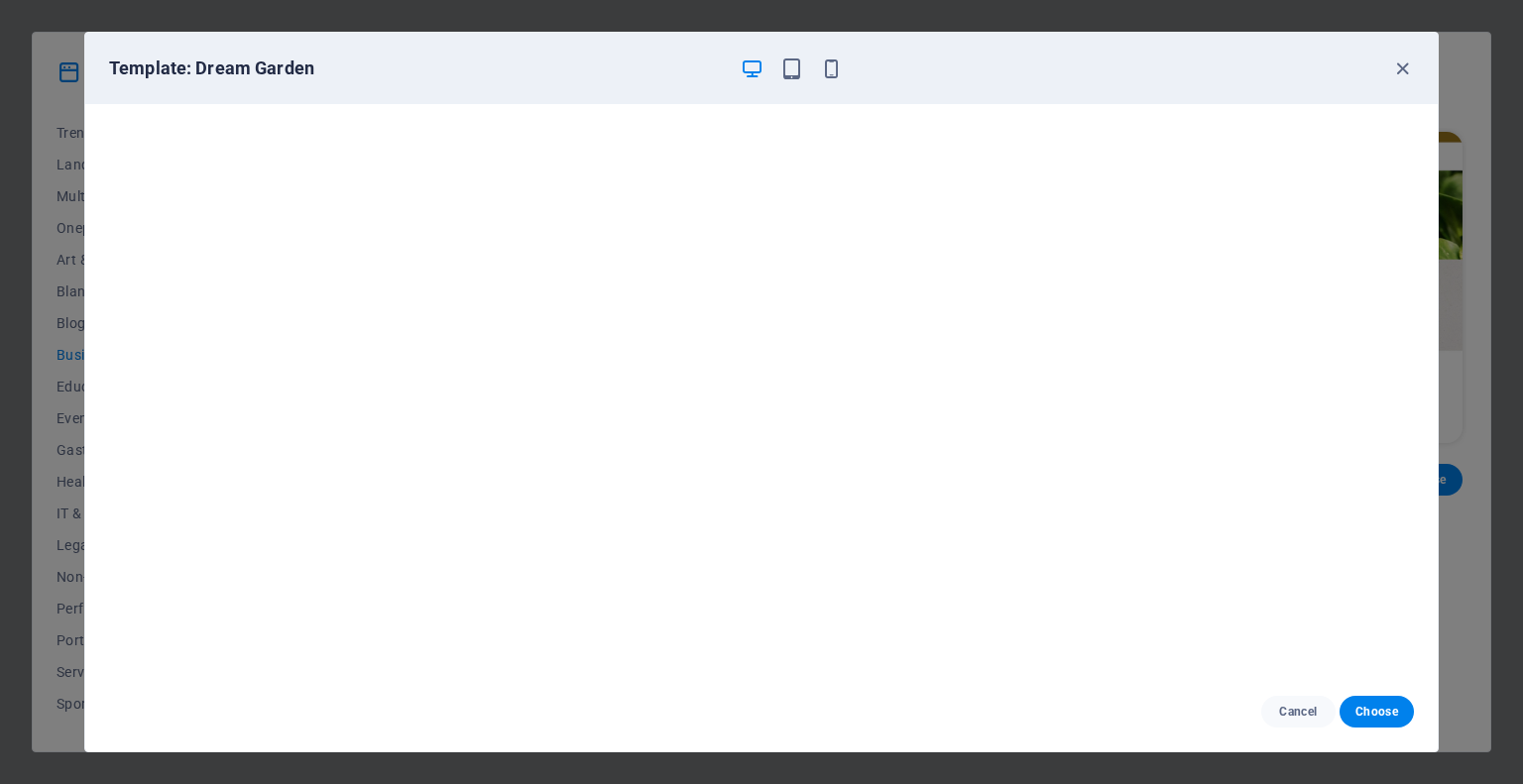 scroll, scrollTop: 5, scrollLeft: 0, axis: vertical 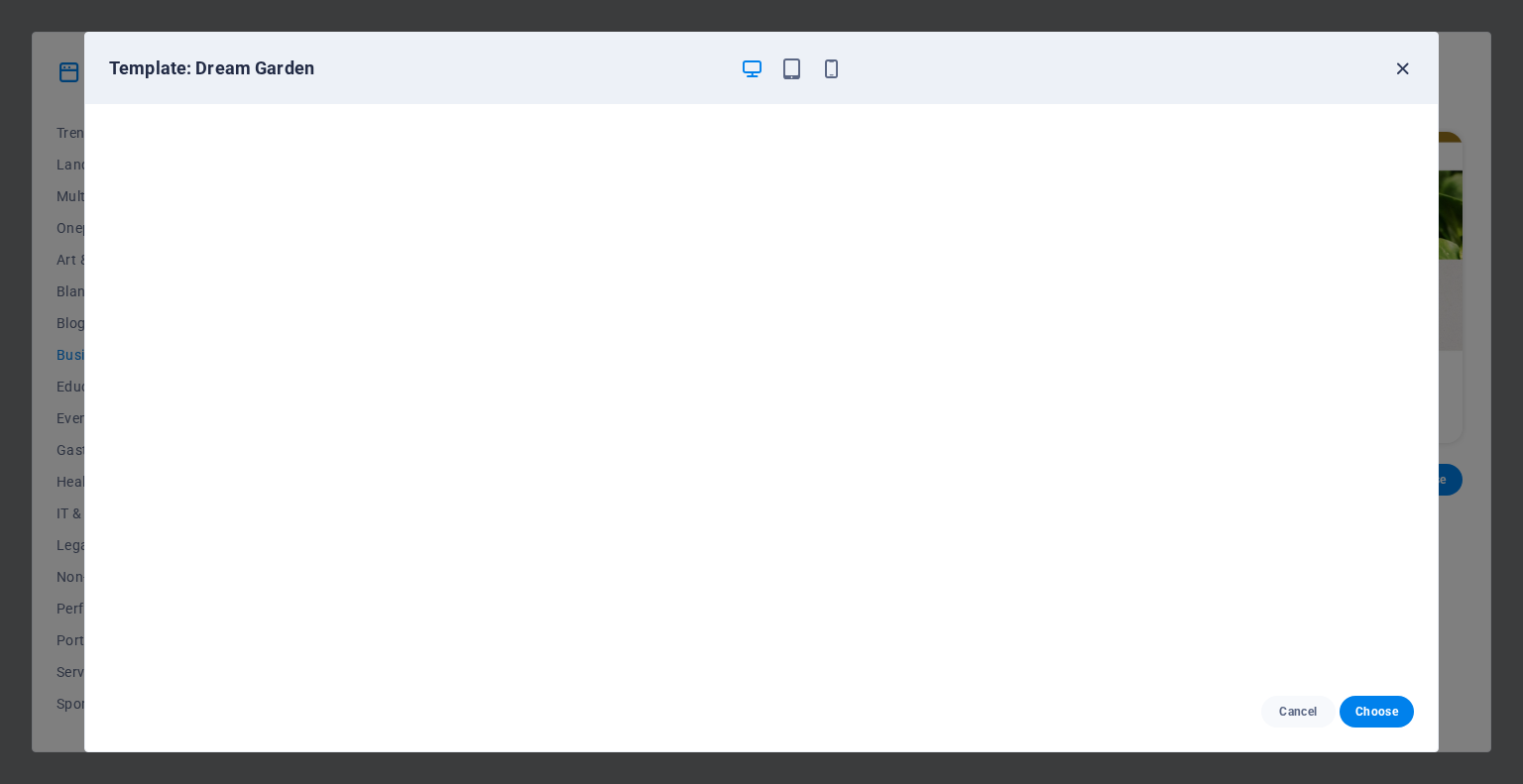 click at bounding box center [1402, 68] 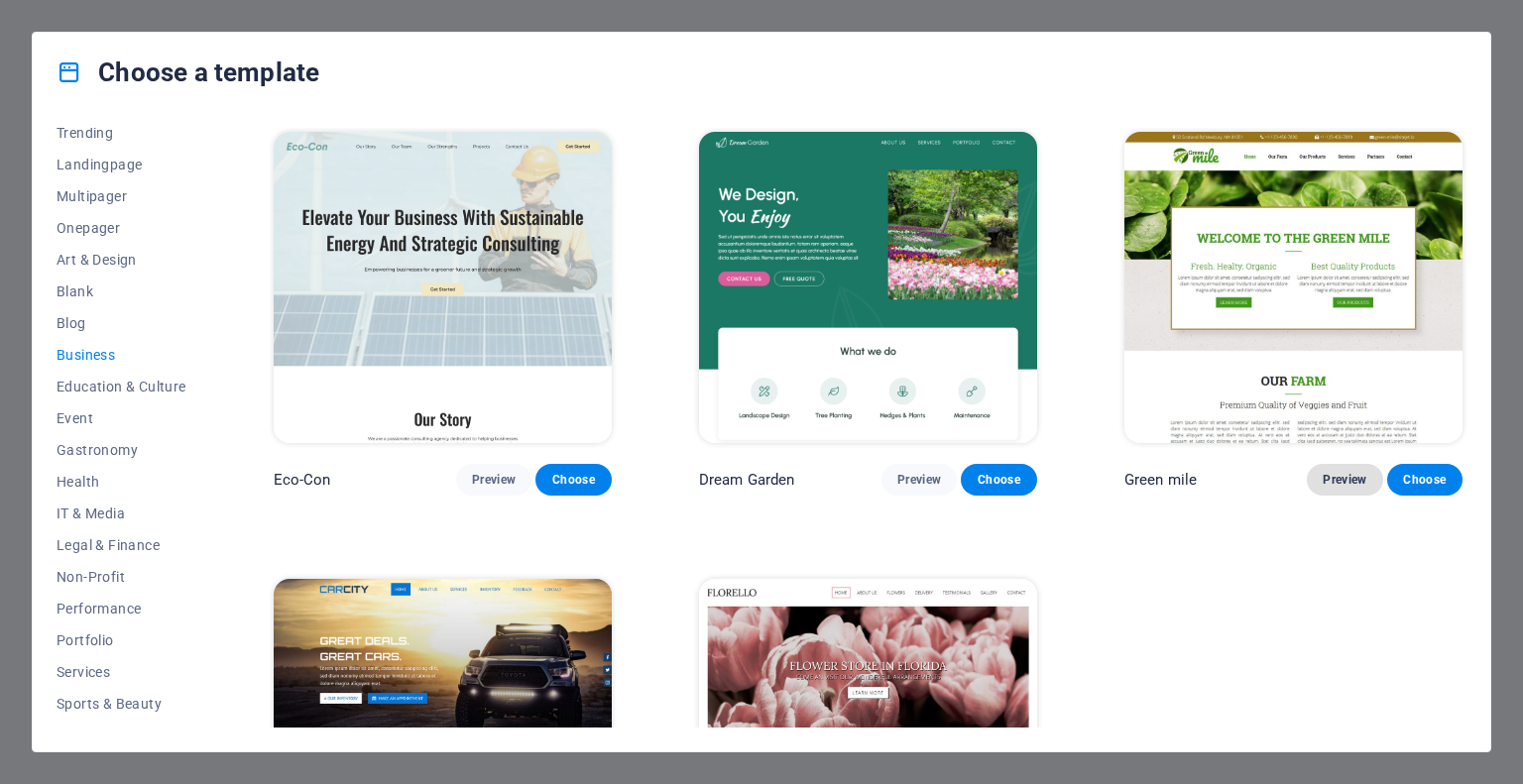 click on "Preview" at bounding box center [1345, 480] 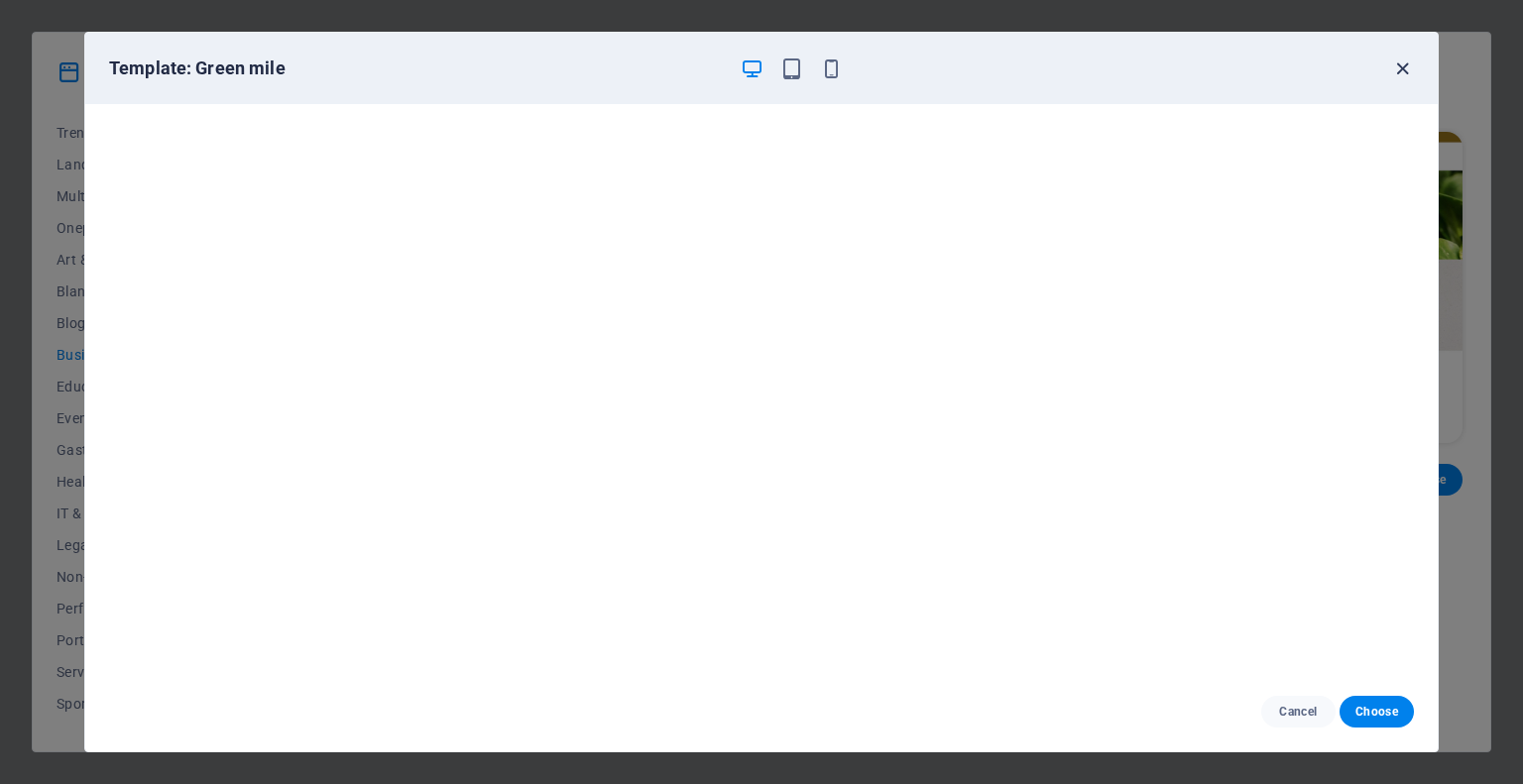 click at bounding box center [1402, 68] 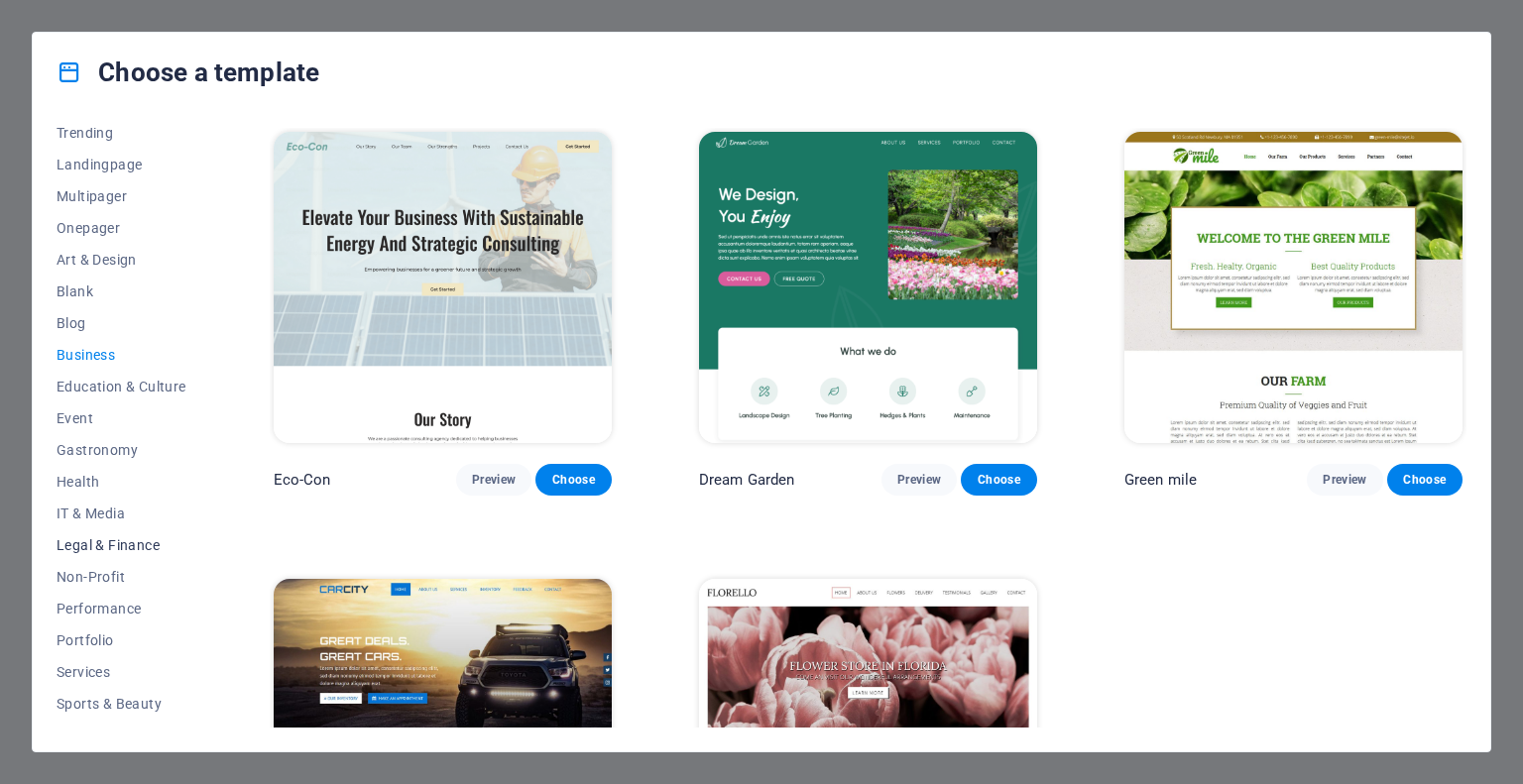 click on "Legal & Finance" at bounding box center [121, 545] 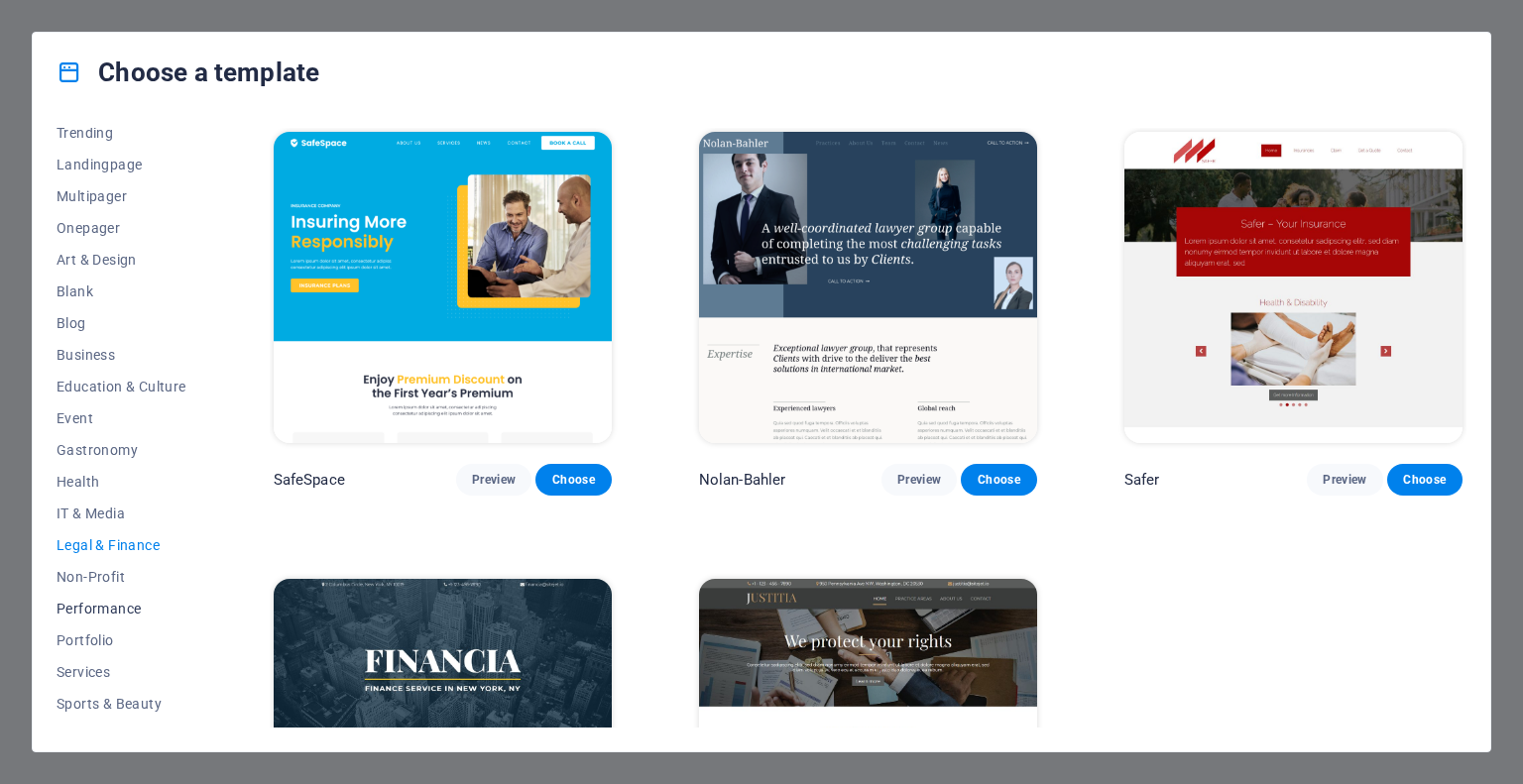click on "Performance" at bounding box center (121, 609) 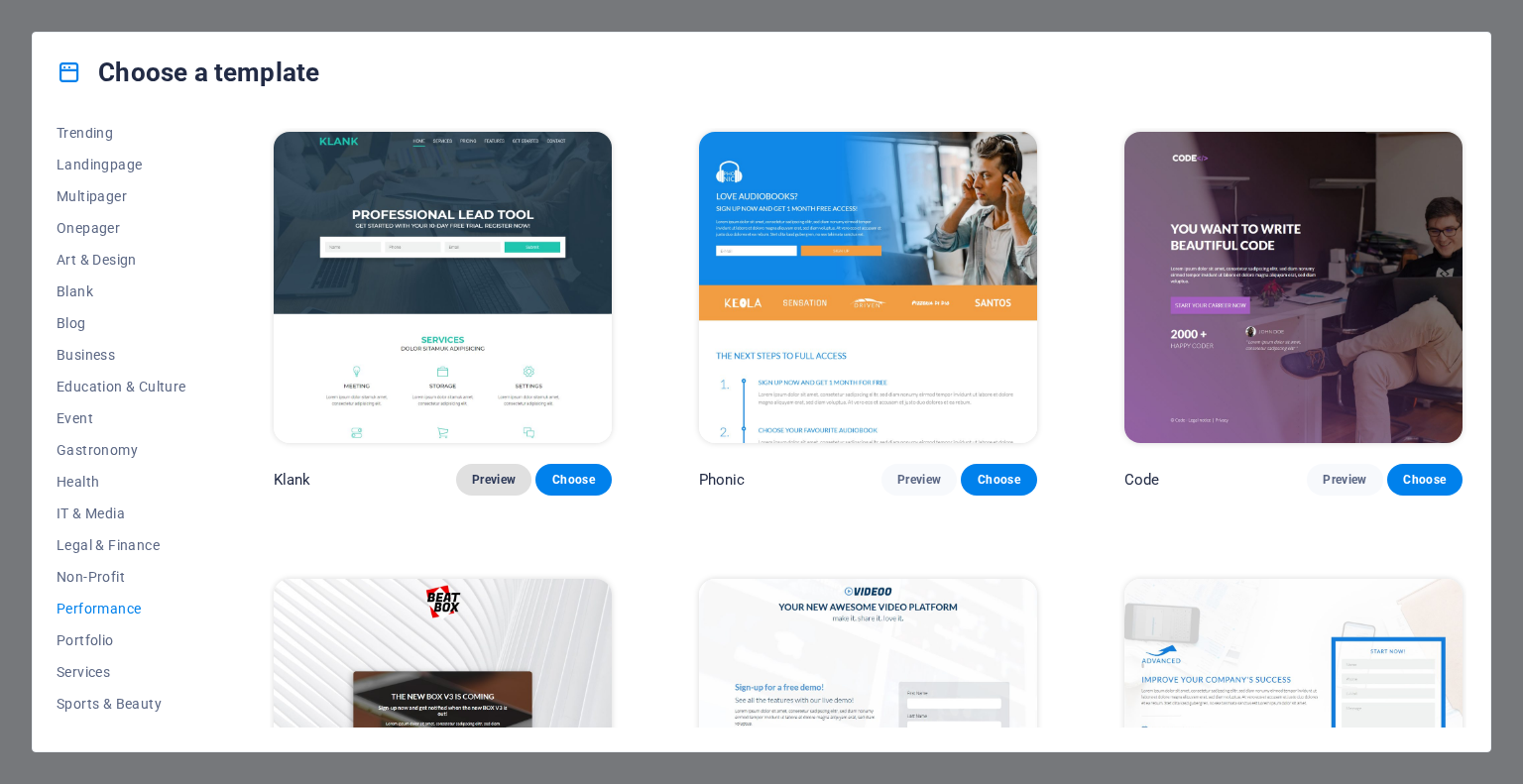 click on "Preview" at bounding box center [494, 480] 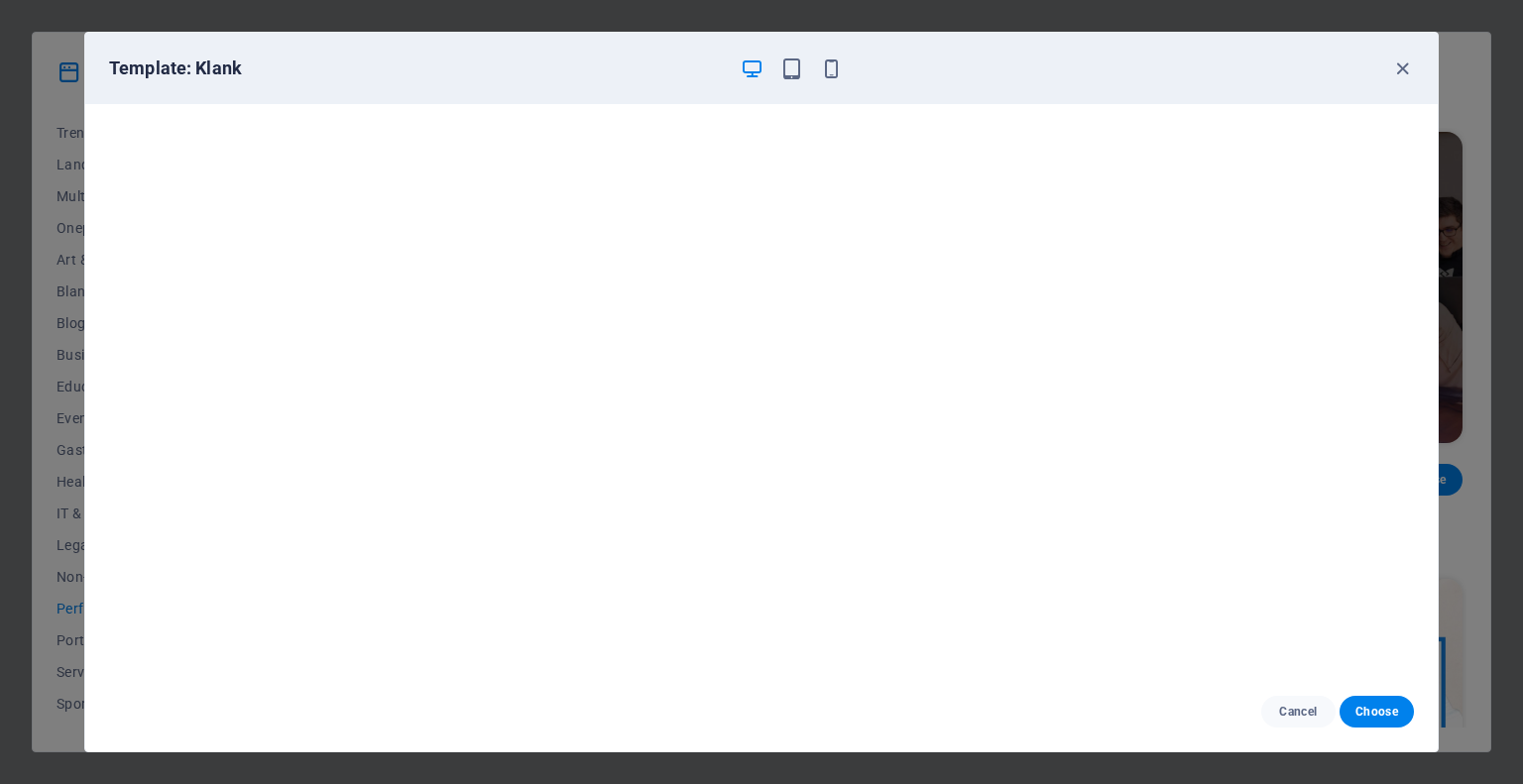 scroll, scrollTop: 5, scrollLeft: 0, axis: vertical 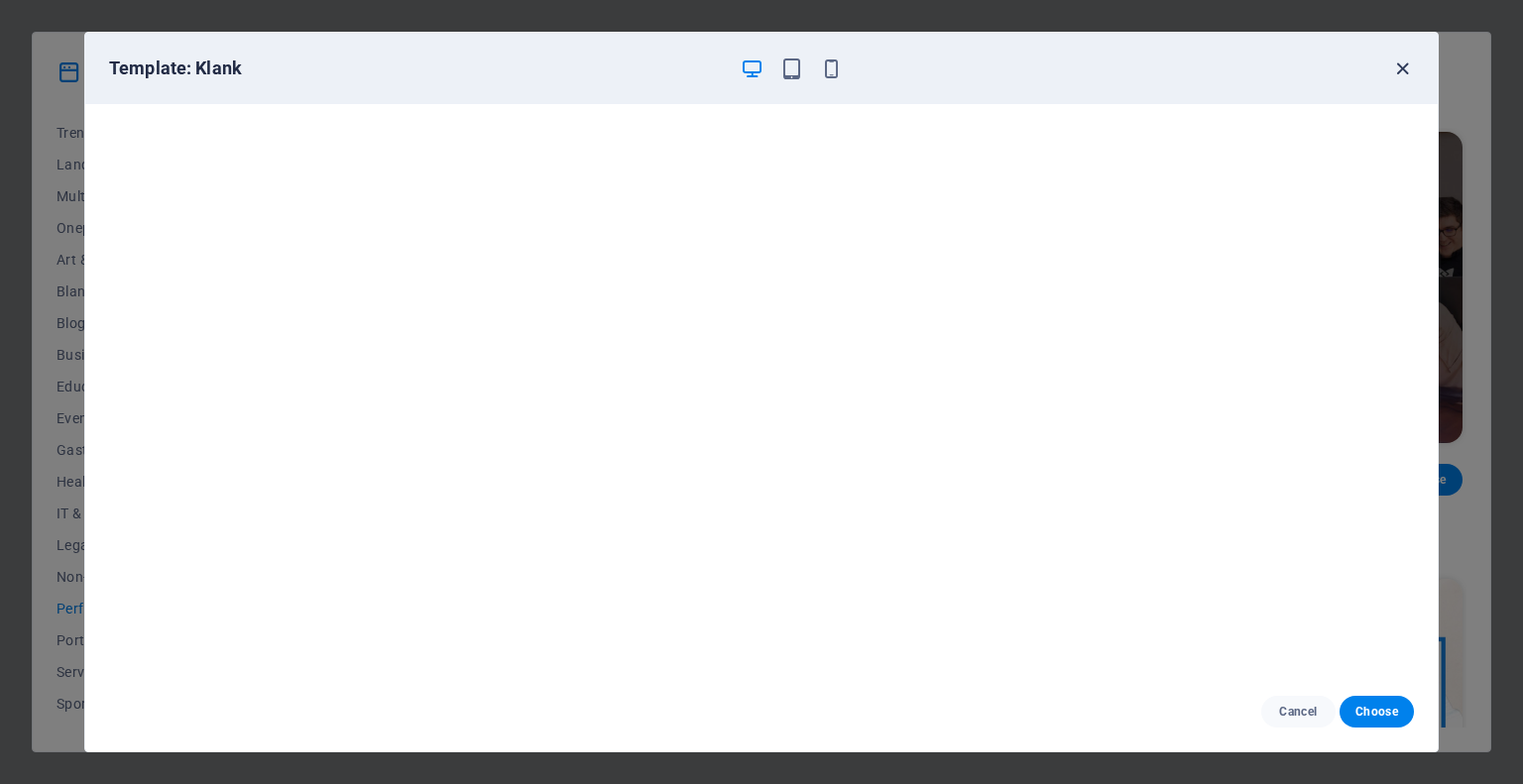 click at bounding box center [1402, 68] 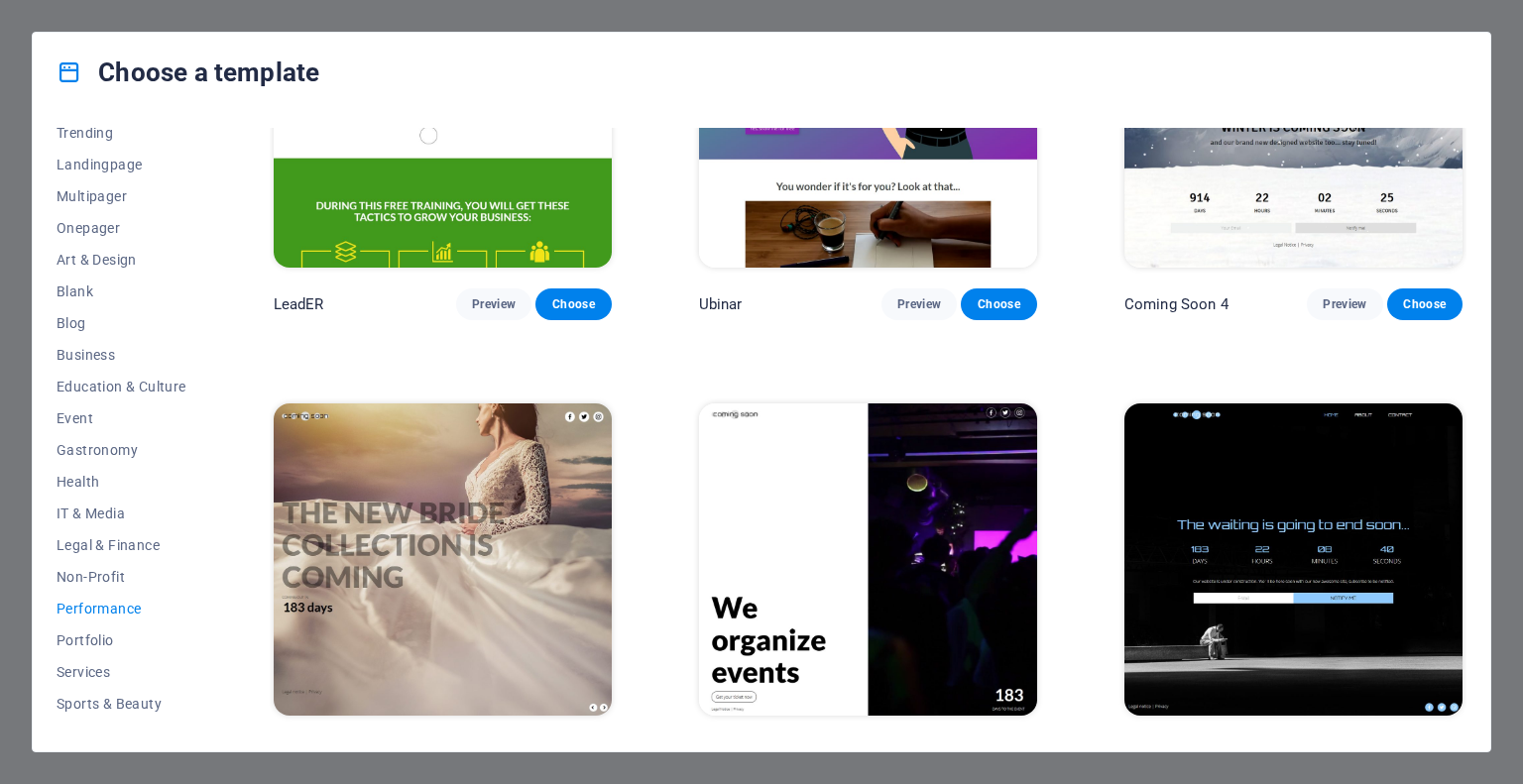 scroll, scrollTop: 1992, scrollLeft: 0, axis: vertical 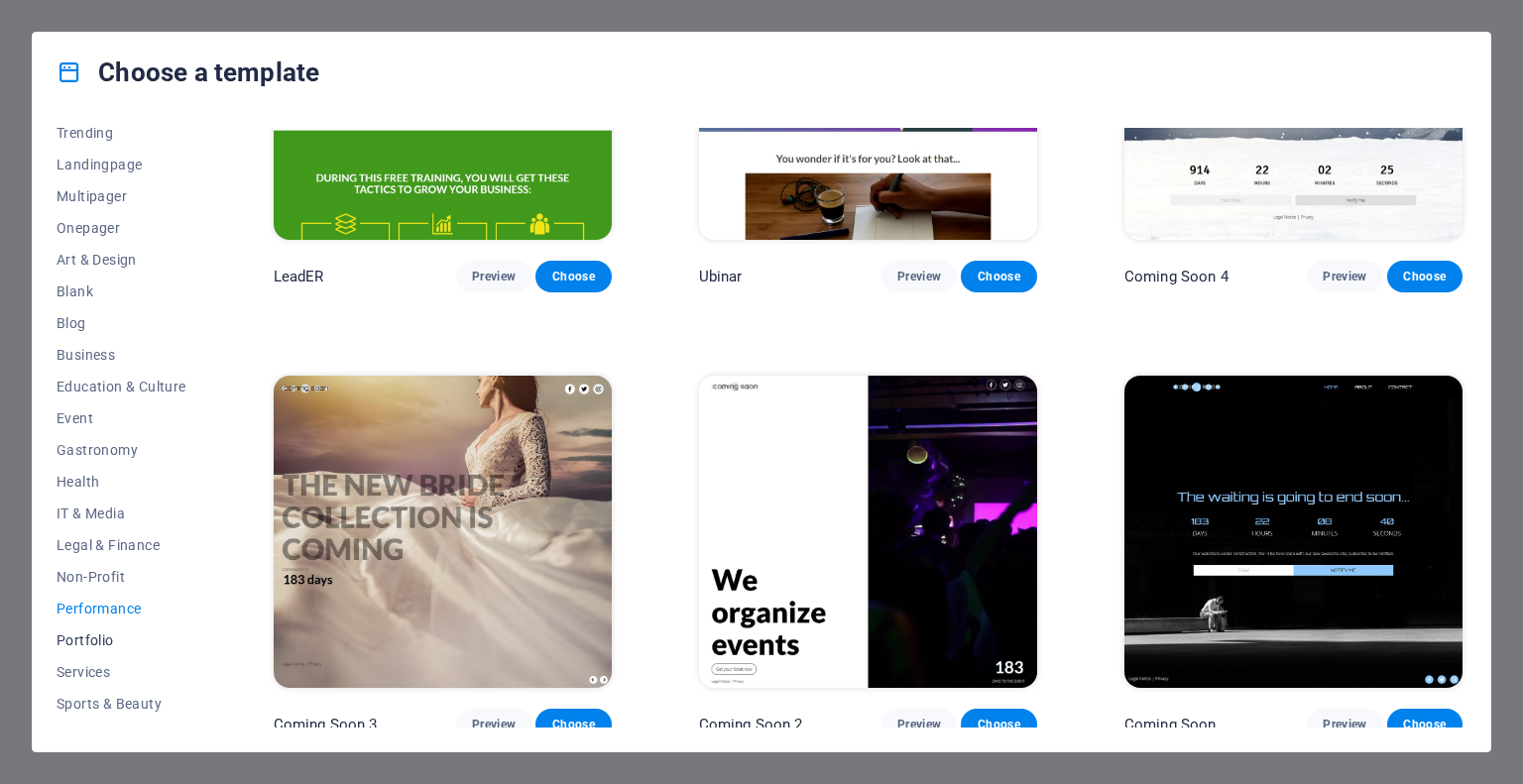 click on "Portfolio" at bounding box center (121, 640) 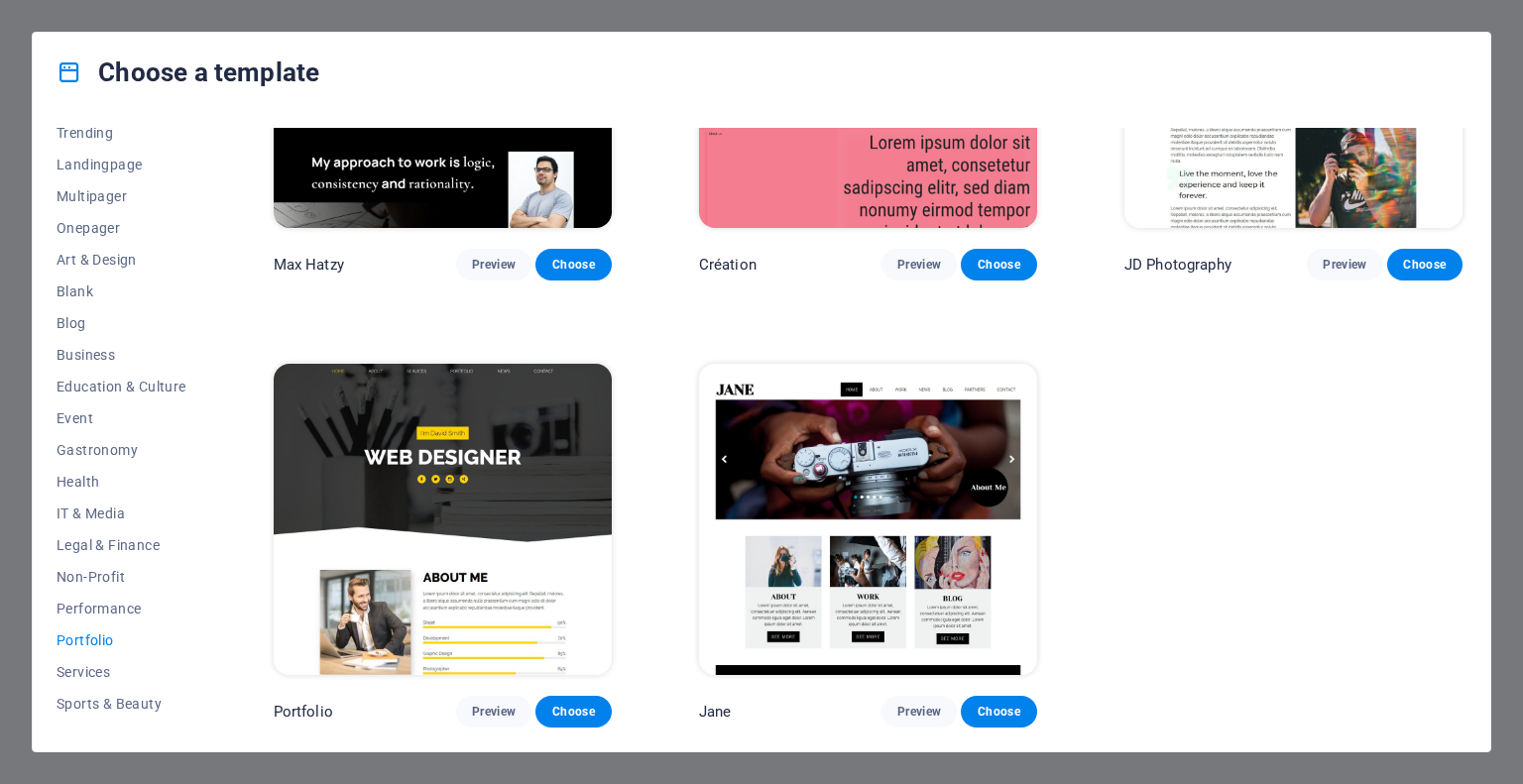 scroll, scrollTop: 0, scrollLeft: 0, axis: both 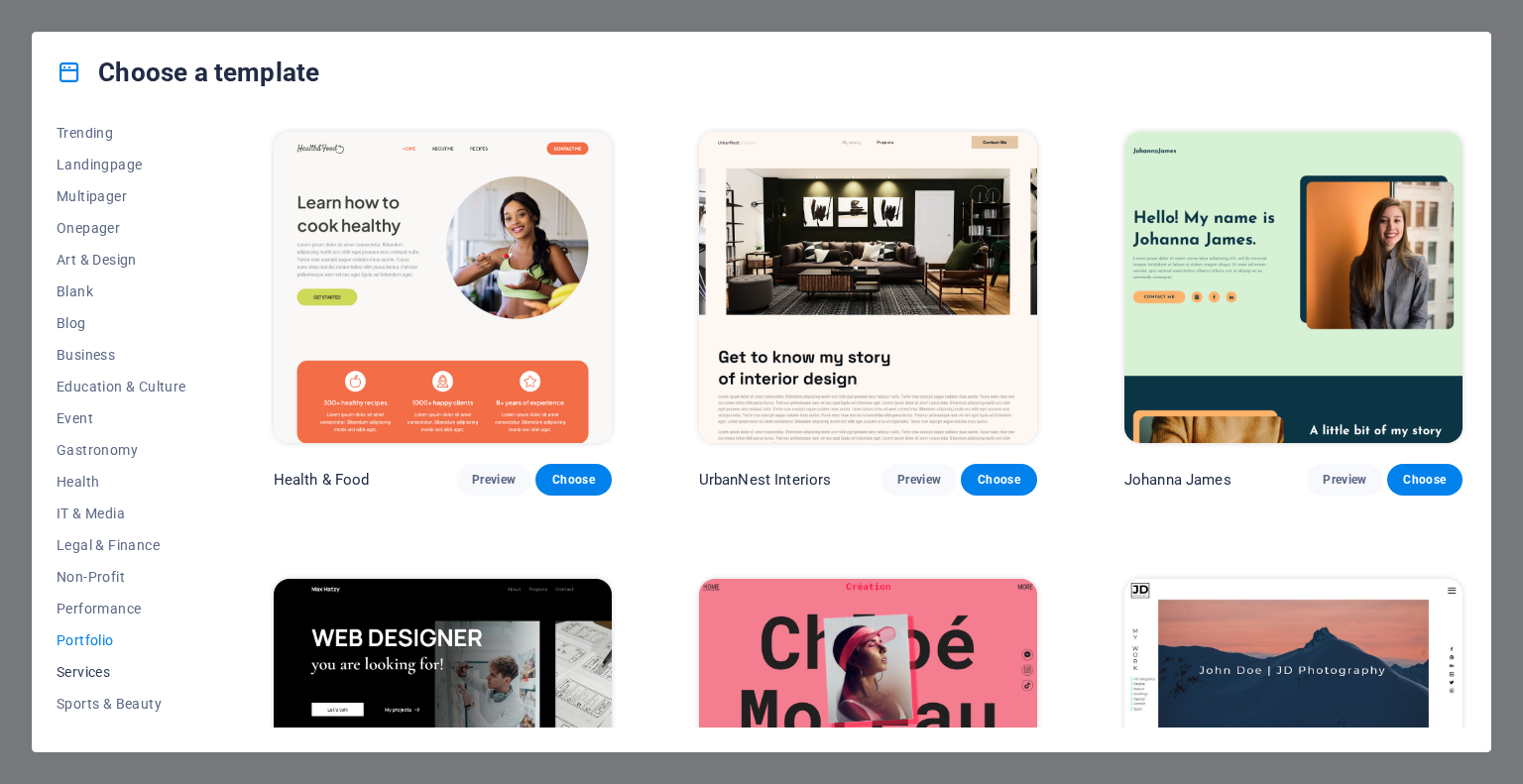 click on "Services" at bounding box center (121, 672) 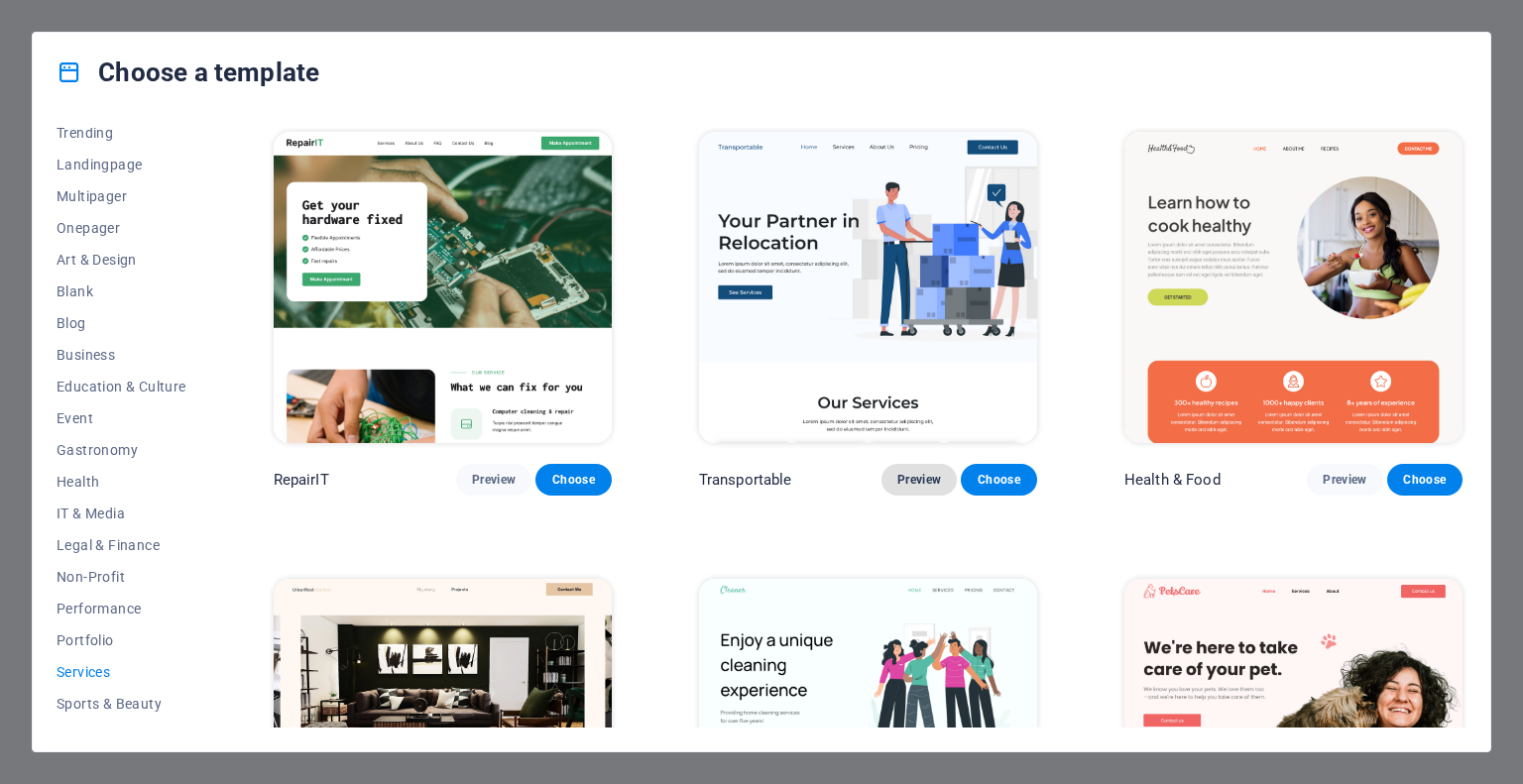 click on "Preview" at bounding box center [919, 480] 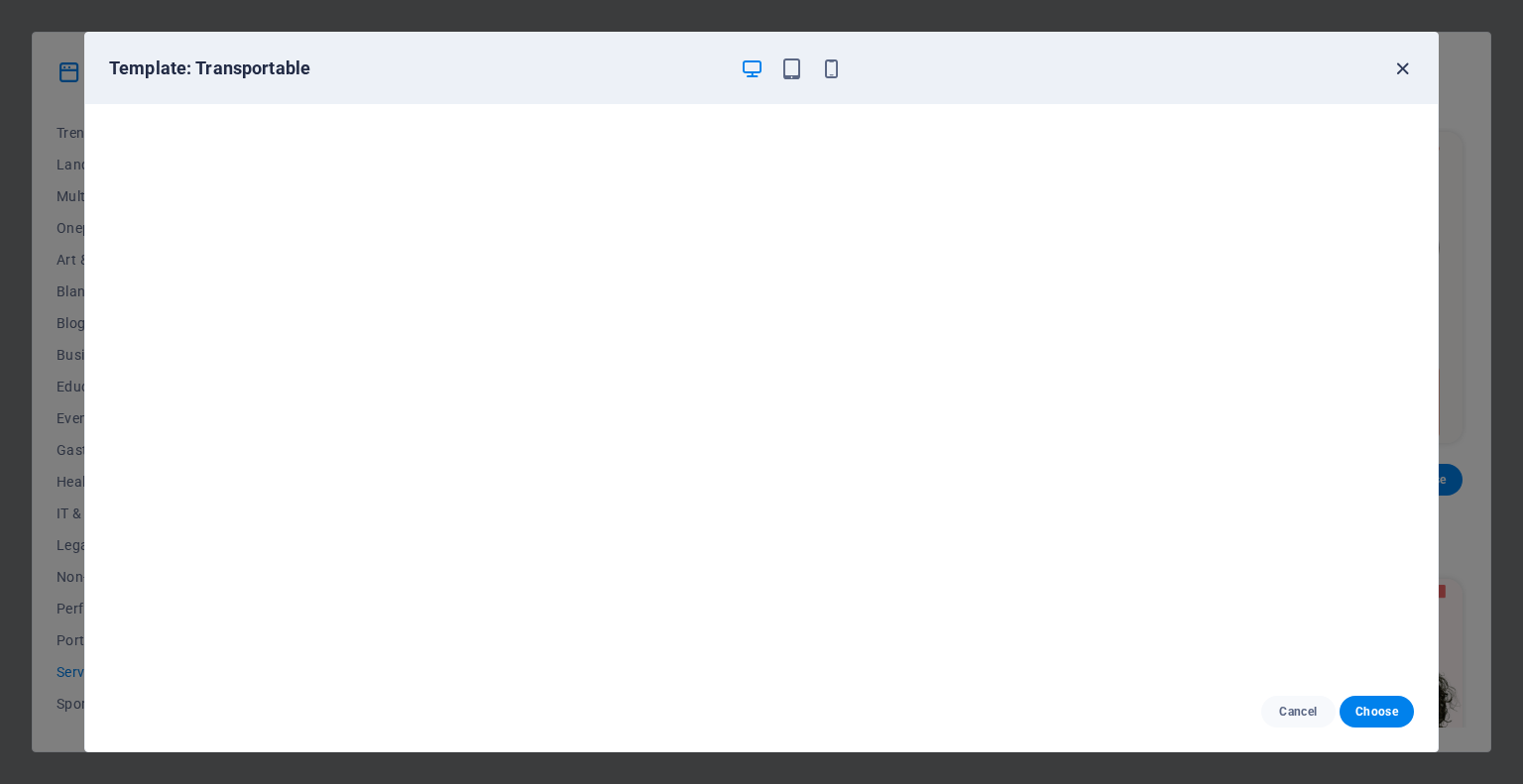 click at bounding box center [1402, 68] 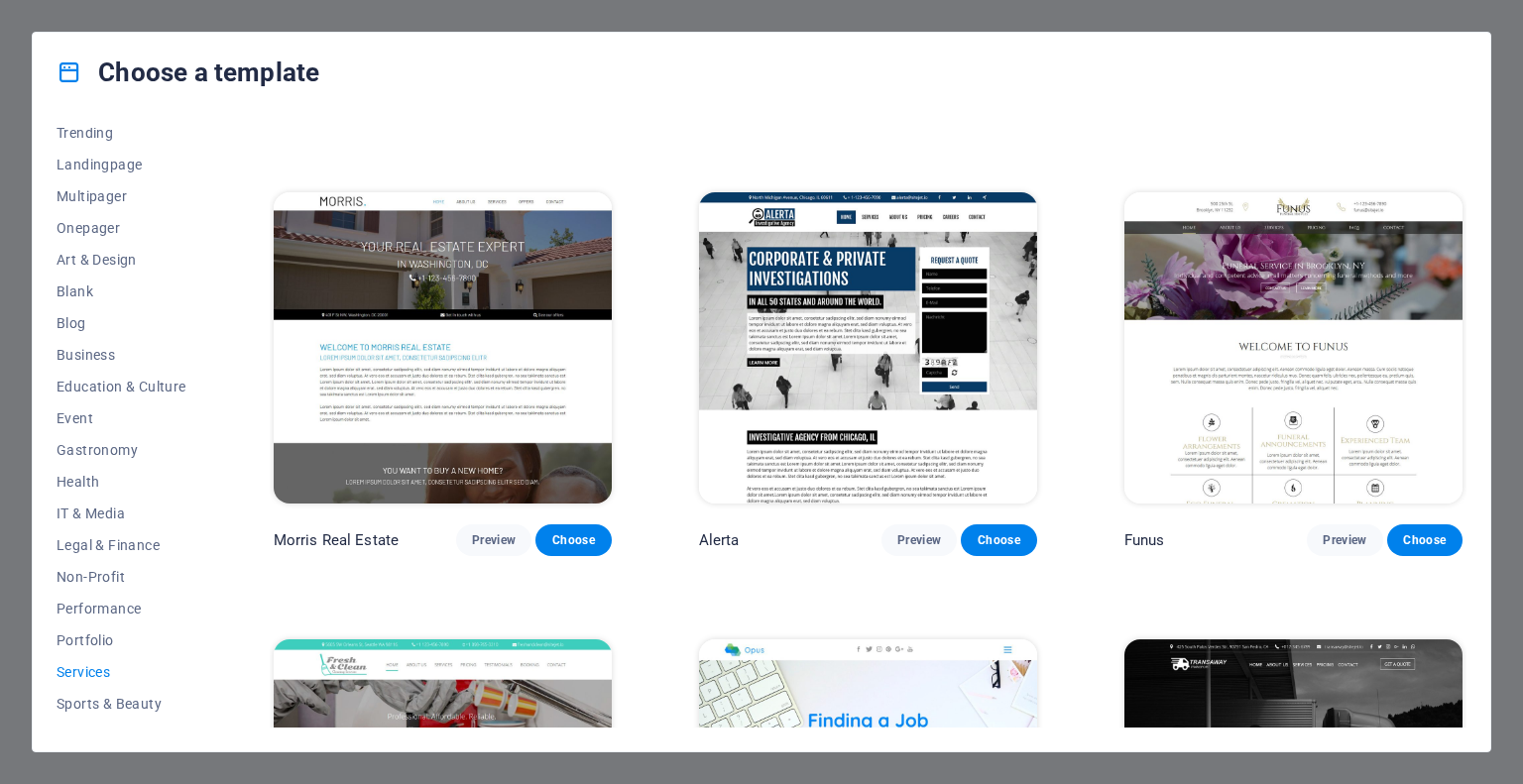 scroll, scrollTop: 1733, scrollLeft: 0, axis: vertical 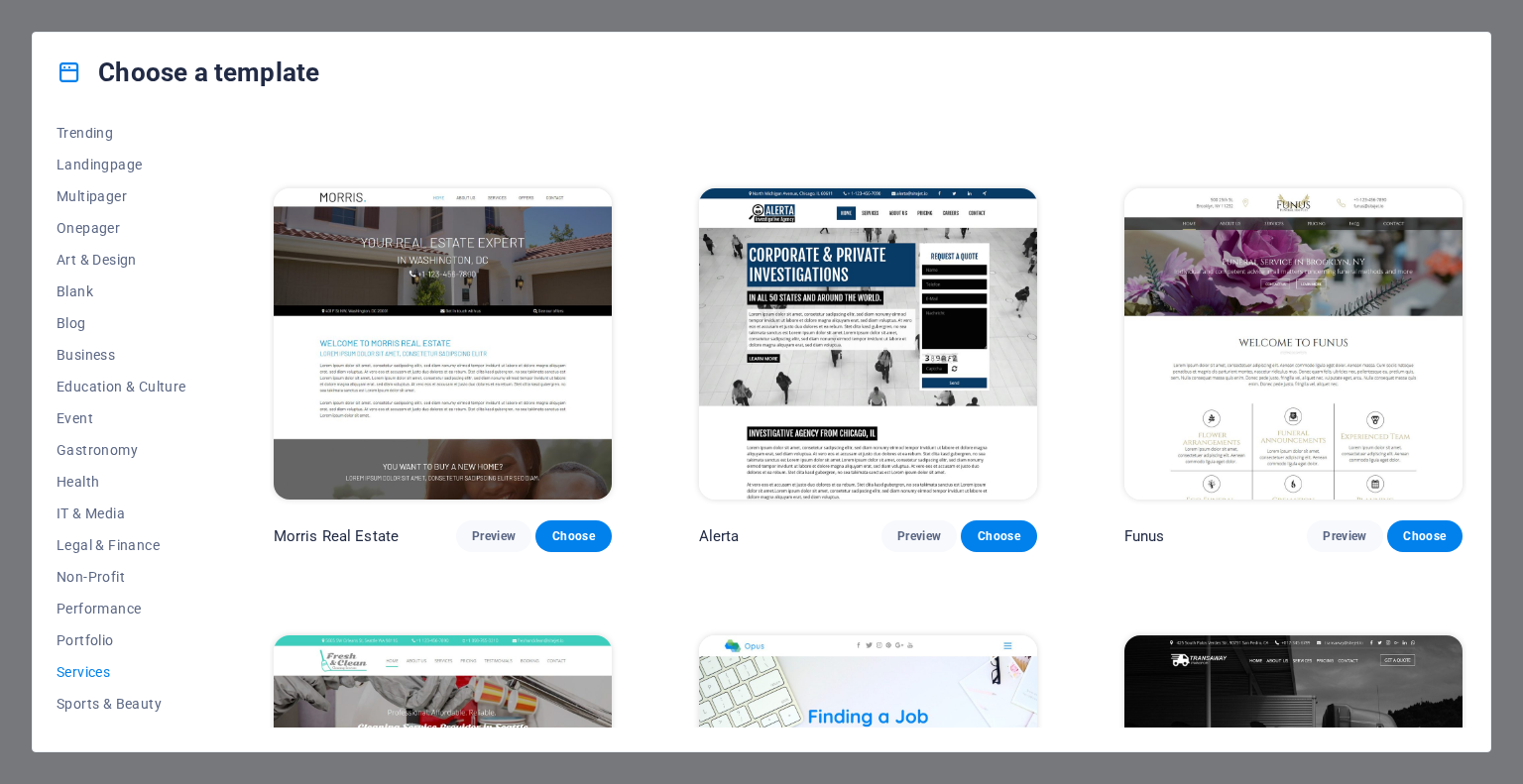 click at bounding box center [868, 344] 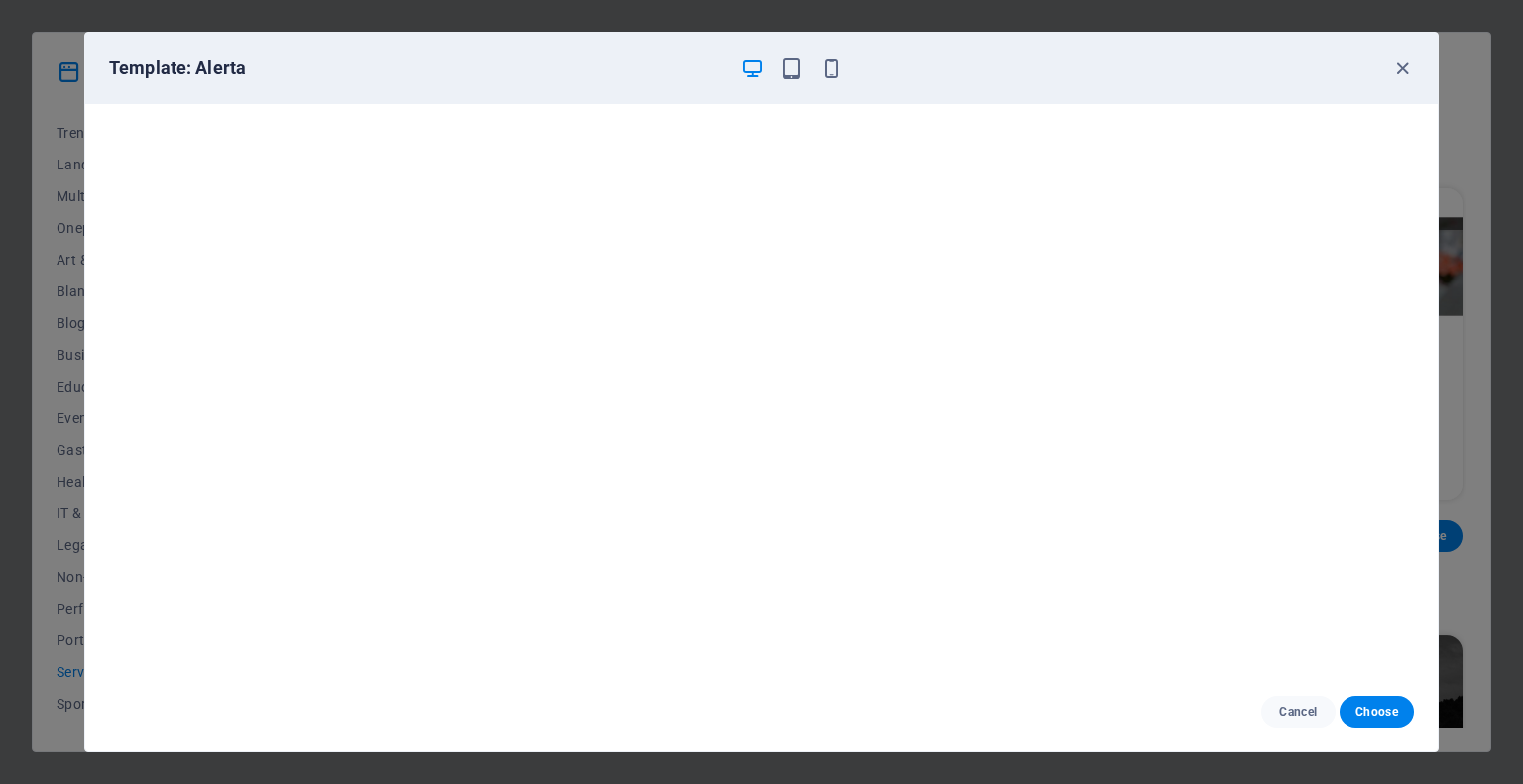 scroll, scrollTop: 5, scrollLeft: 0, axis: vertical 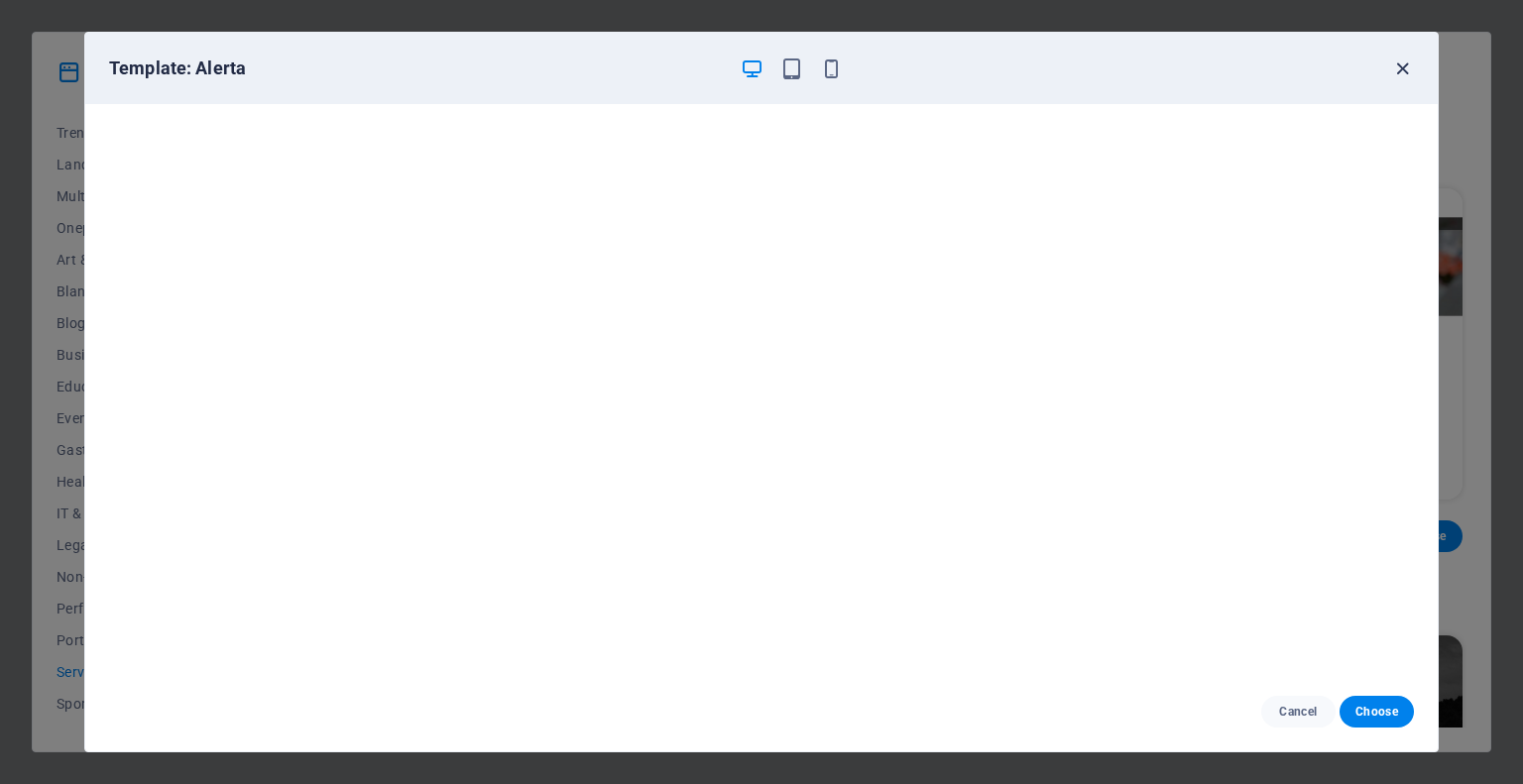 click at bounding box center [1402, 68] 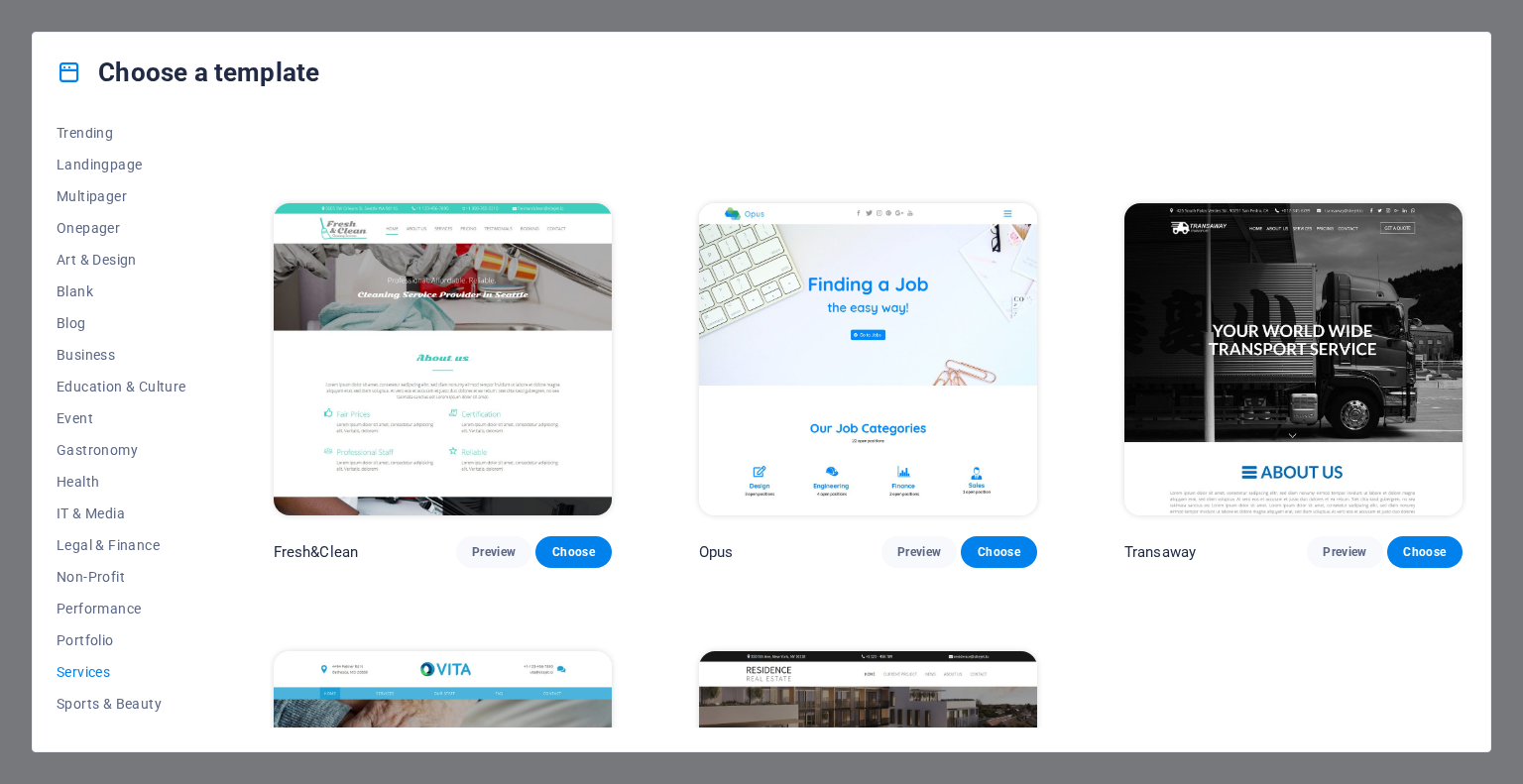scroll, scrollTop: 2438, scrollLeft: 0, axis: vertical 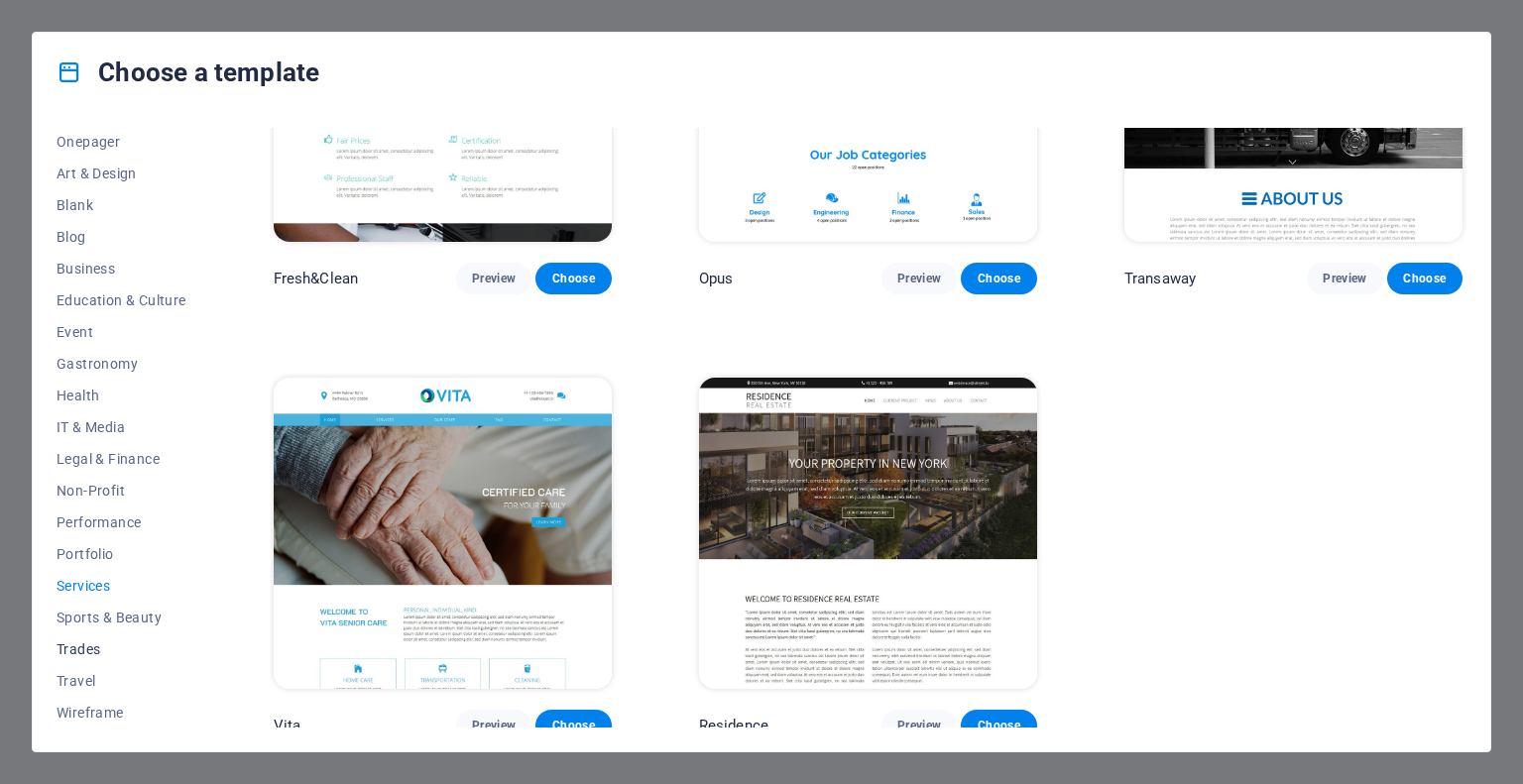 click on "Trades" at bounding box center (121, 649) 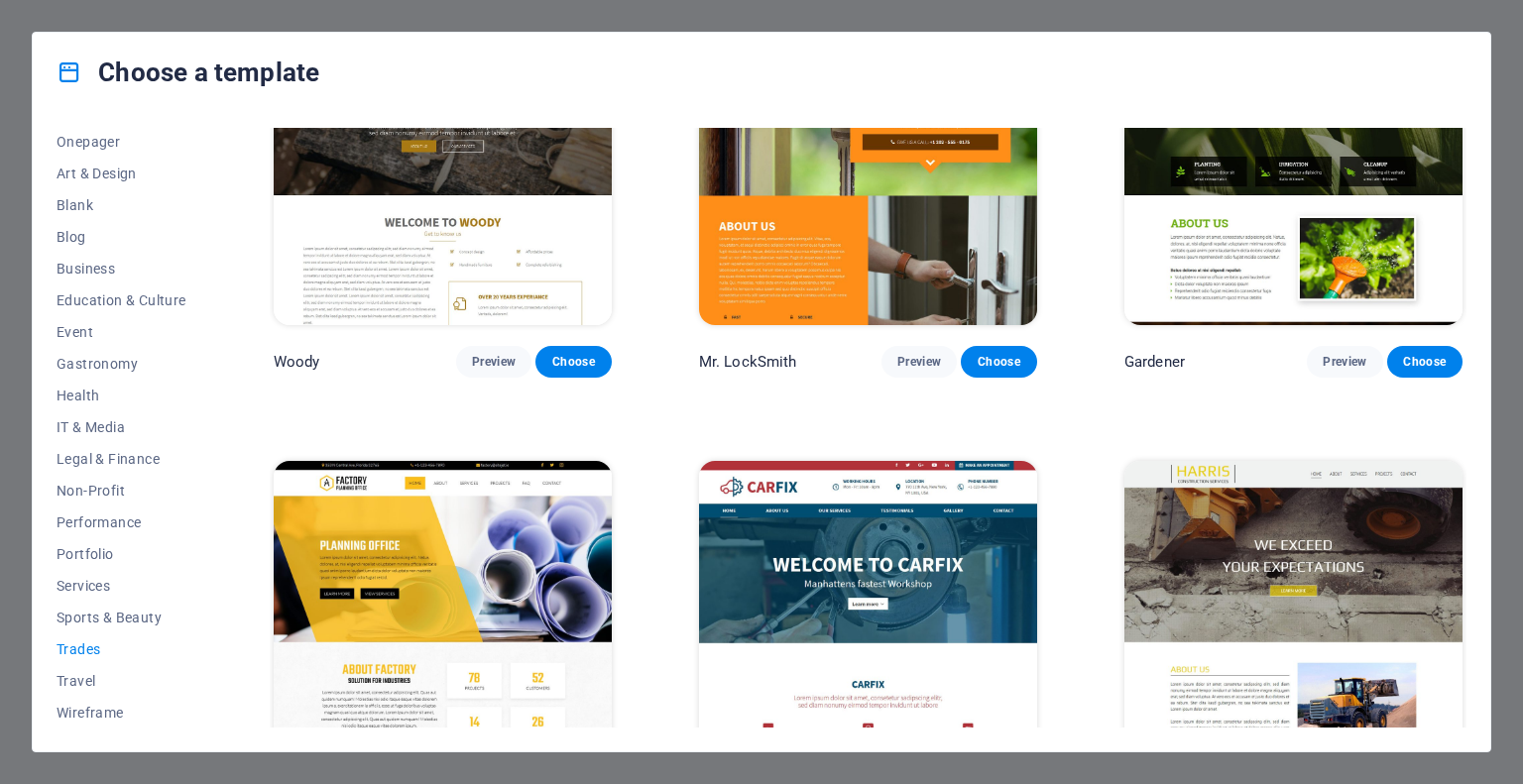 scroll, scrollTop: 656, scrollLeft: 0, axis: vertical 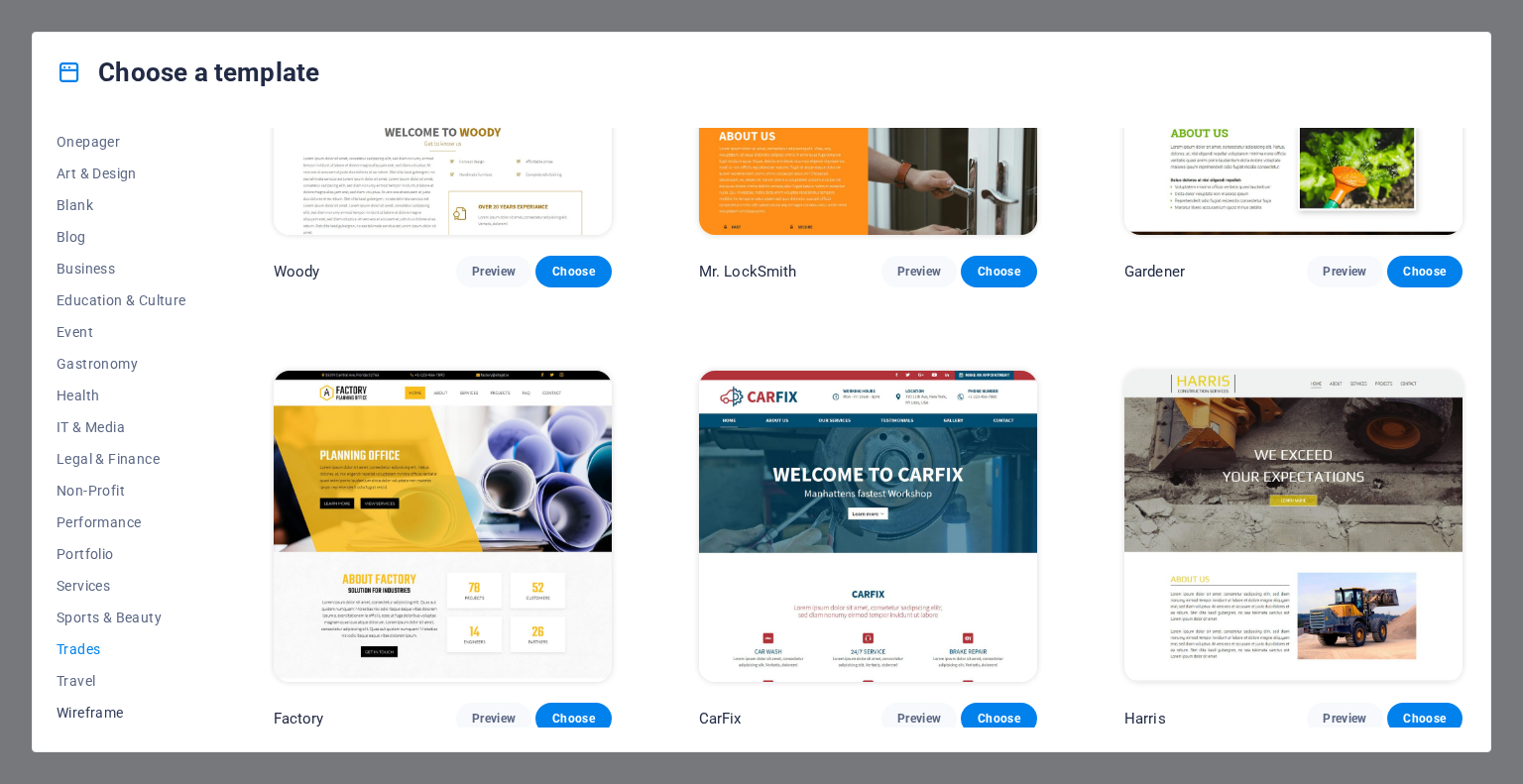click on "Wireframe" at bounding box center [121, 713] 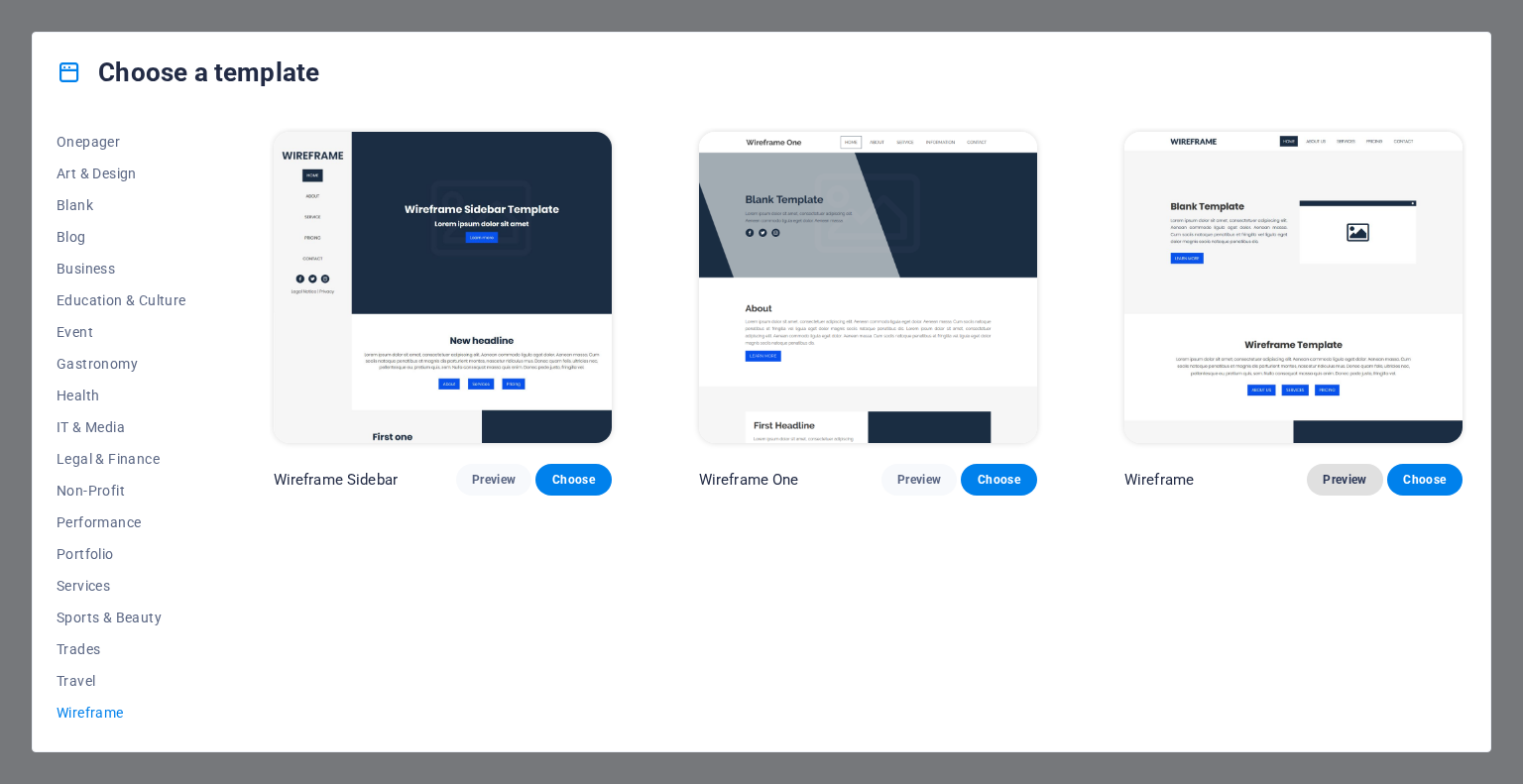 click on "Preview" at bounding box center (1345, 480) 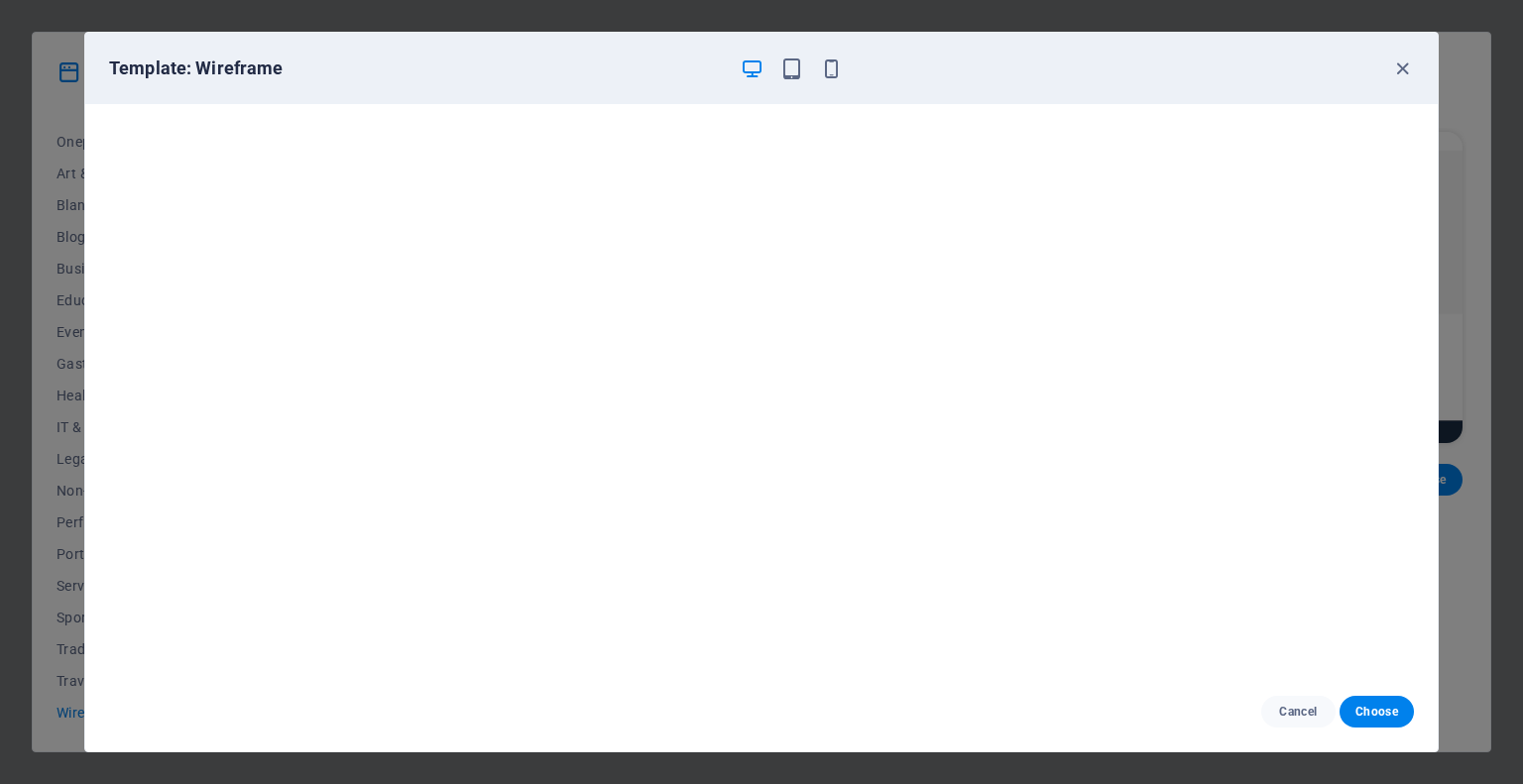 scroll, scrollTop: 0, scrollLeft: 0, axis: both 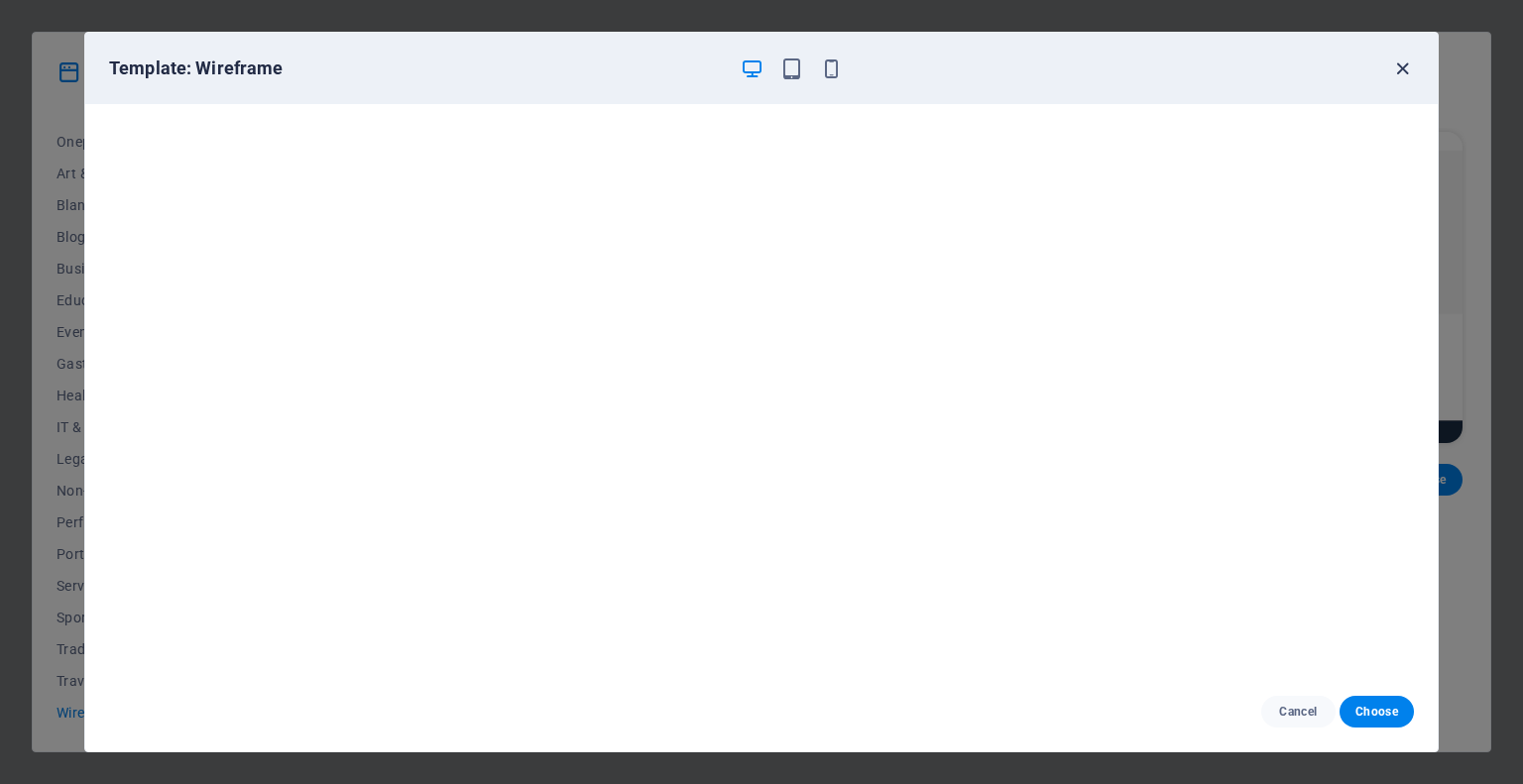 click at bounding box center (1402, 68) 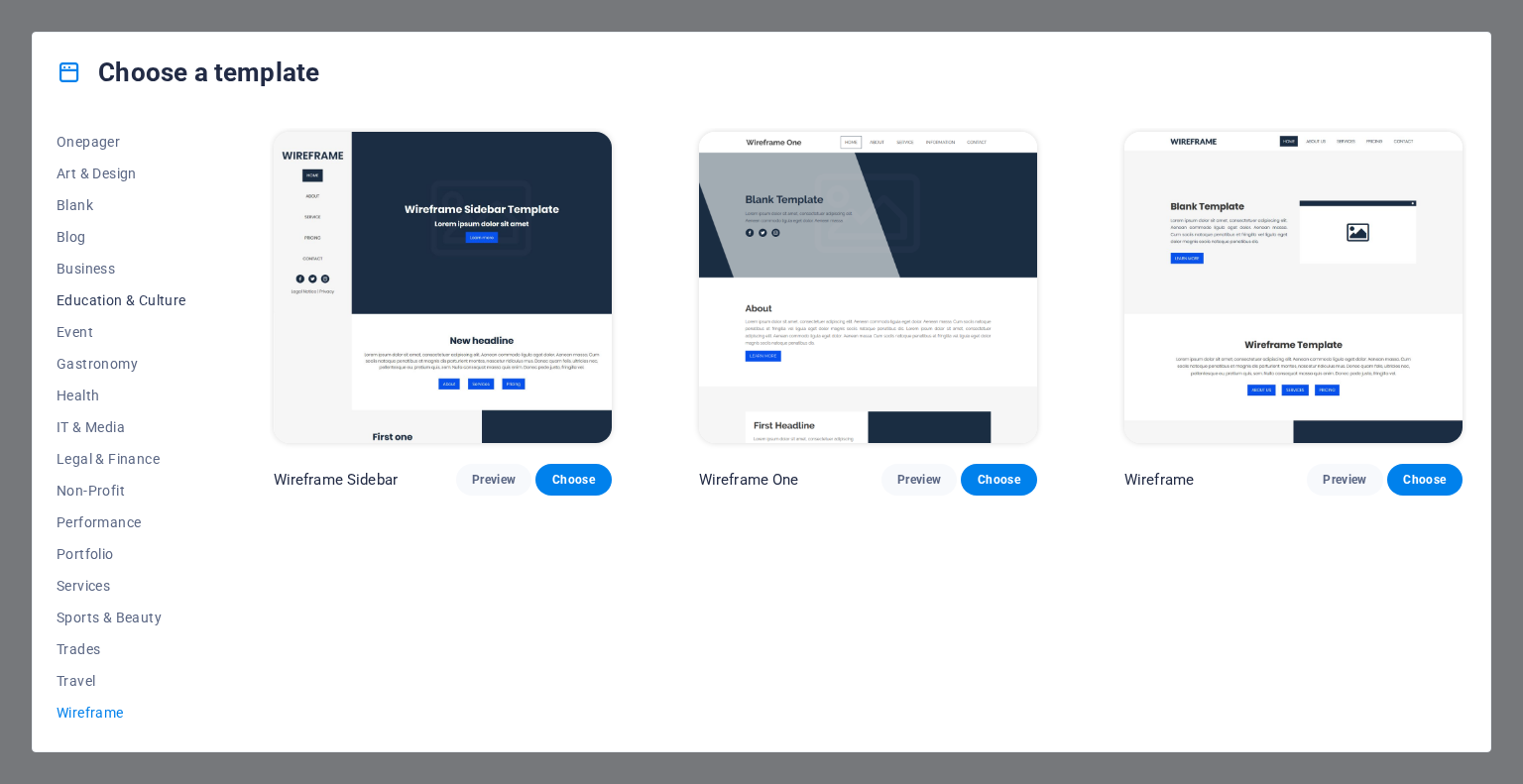 click on "Education & Culture" at bounding box center [121, 300] 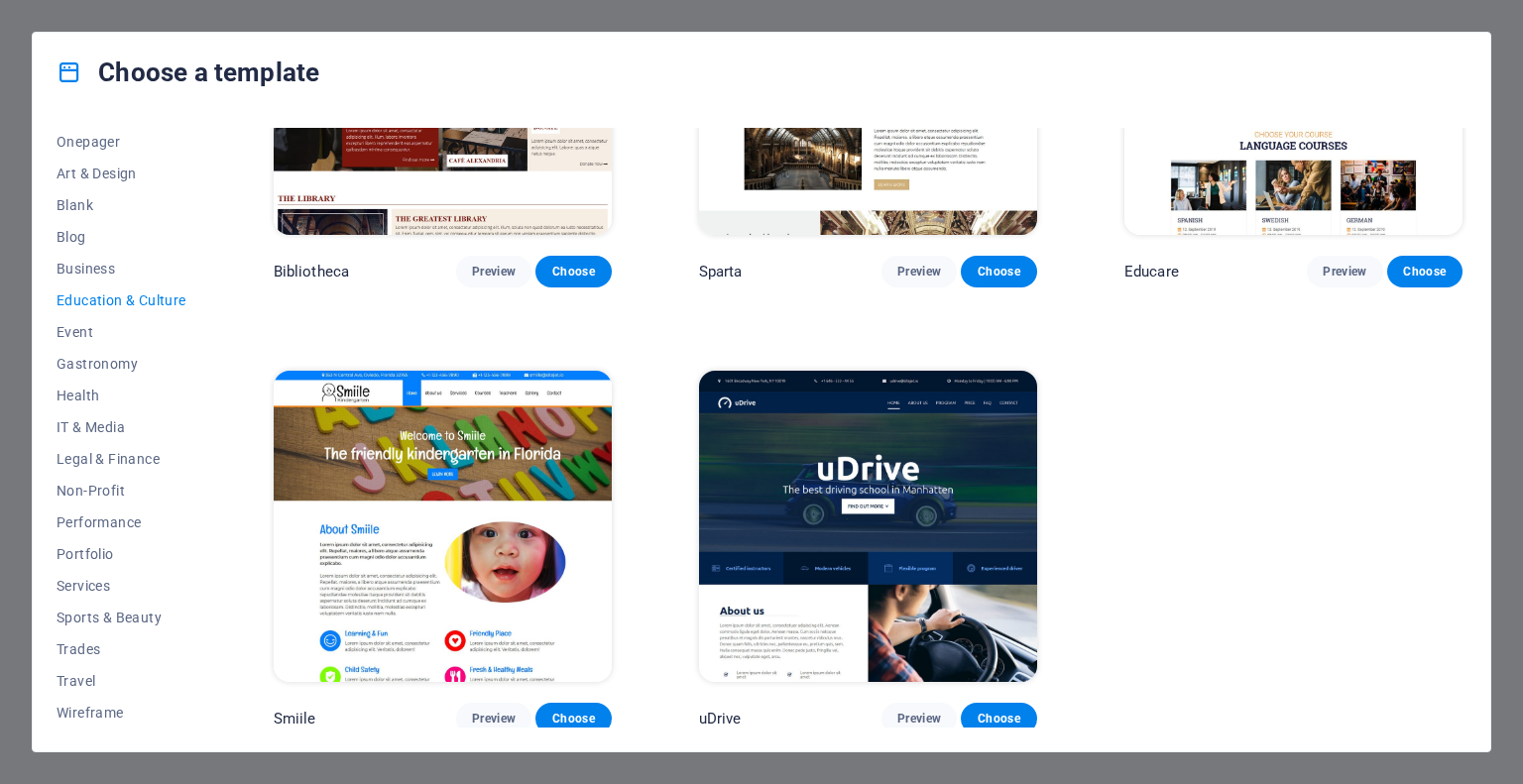 scroll, scrollTop: 655, scrollLeft: 0, axis: vertical 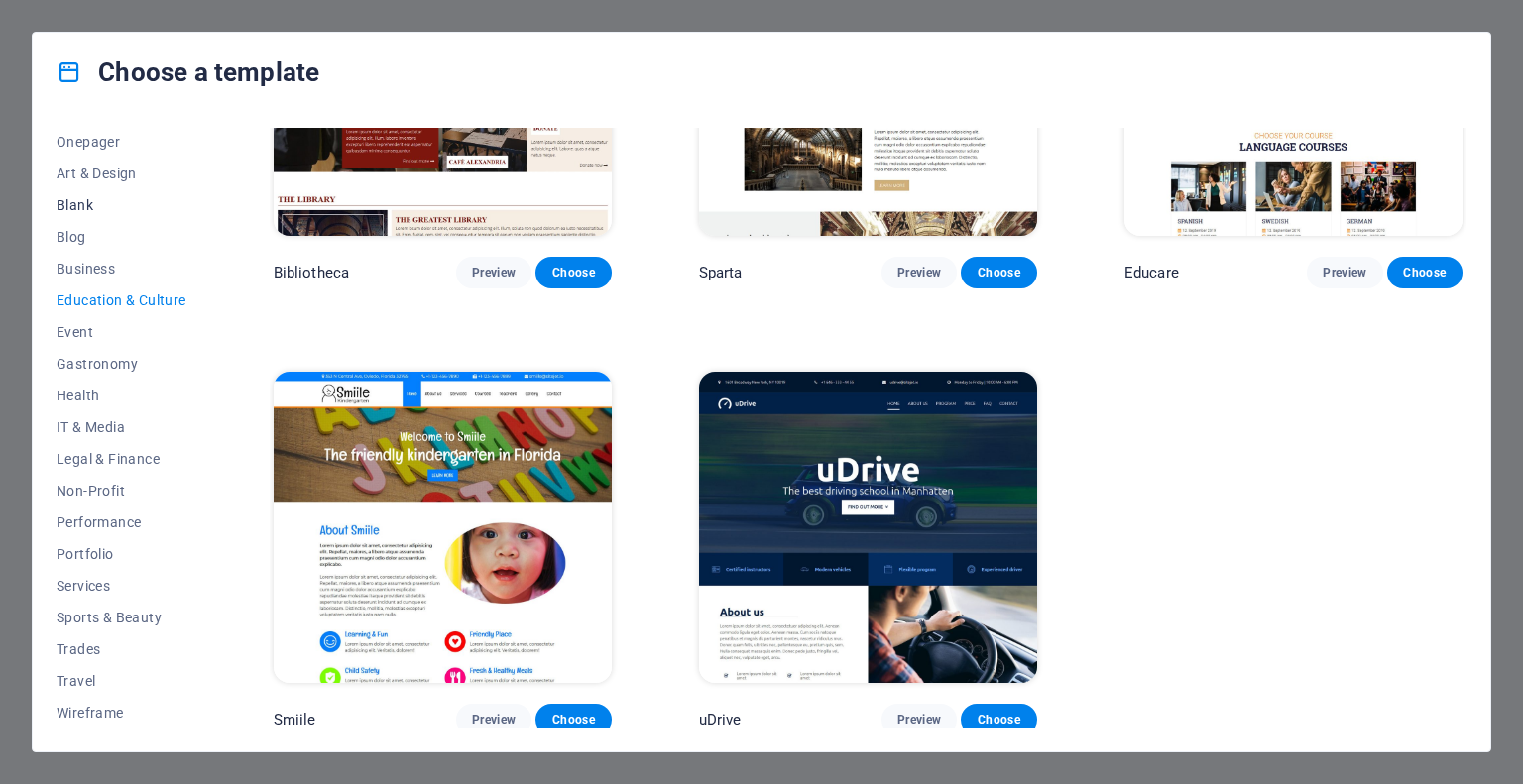 click on "Blank" at bounding box center [121, 205] 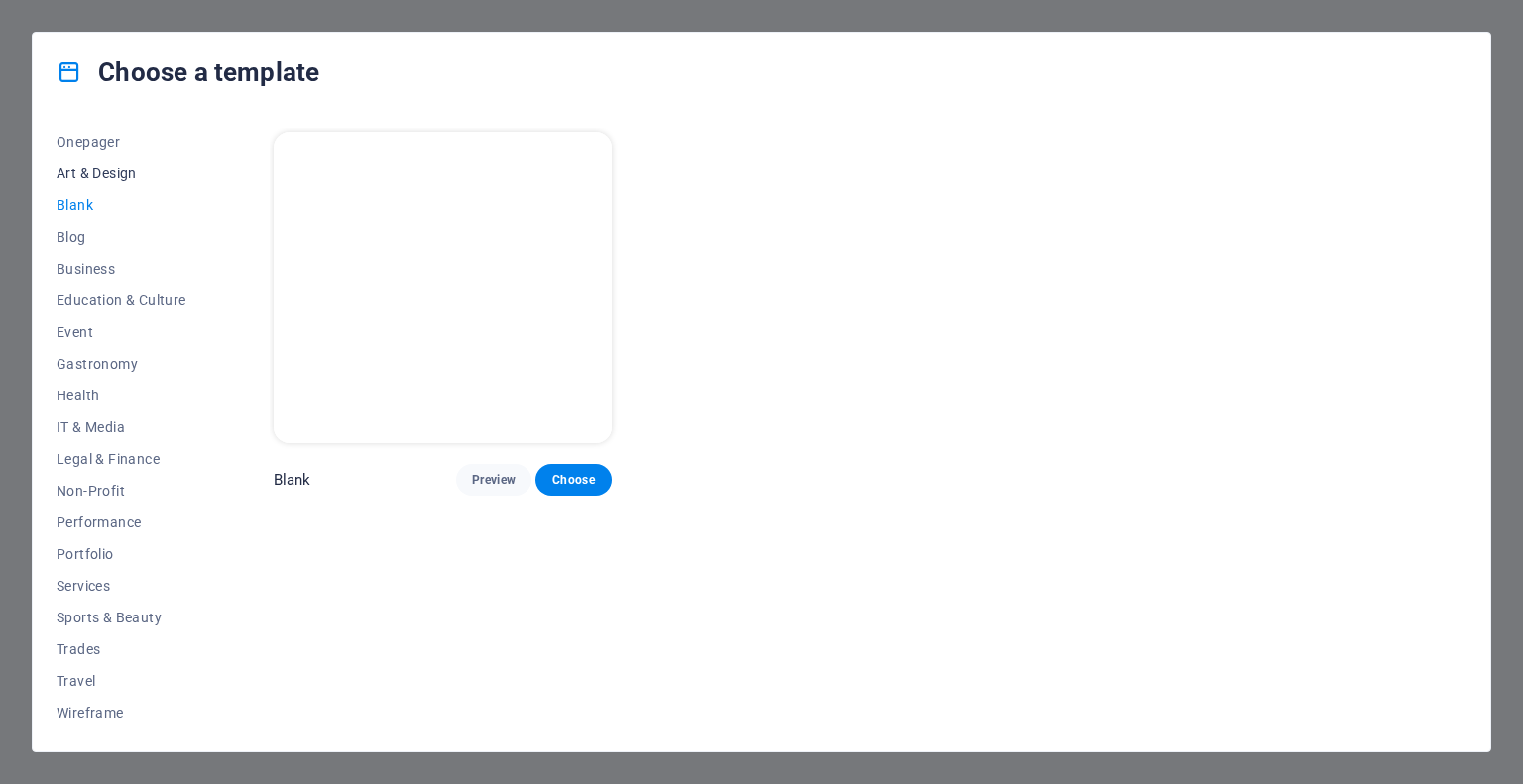 click on "Art & Design" at bounding box center (121, 173) 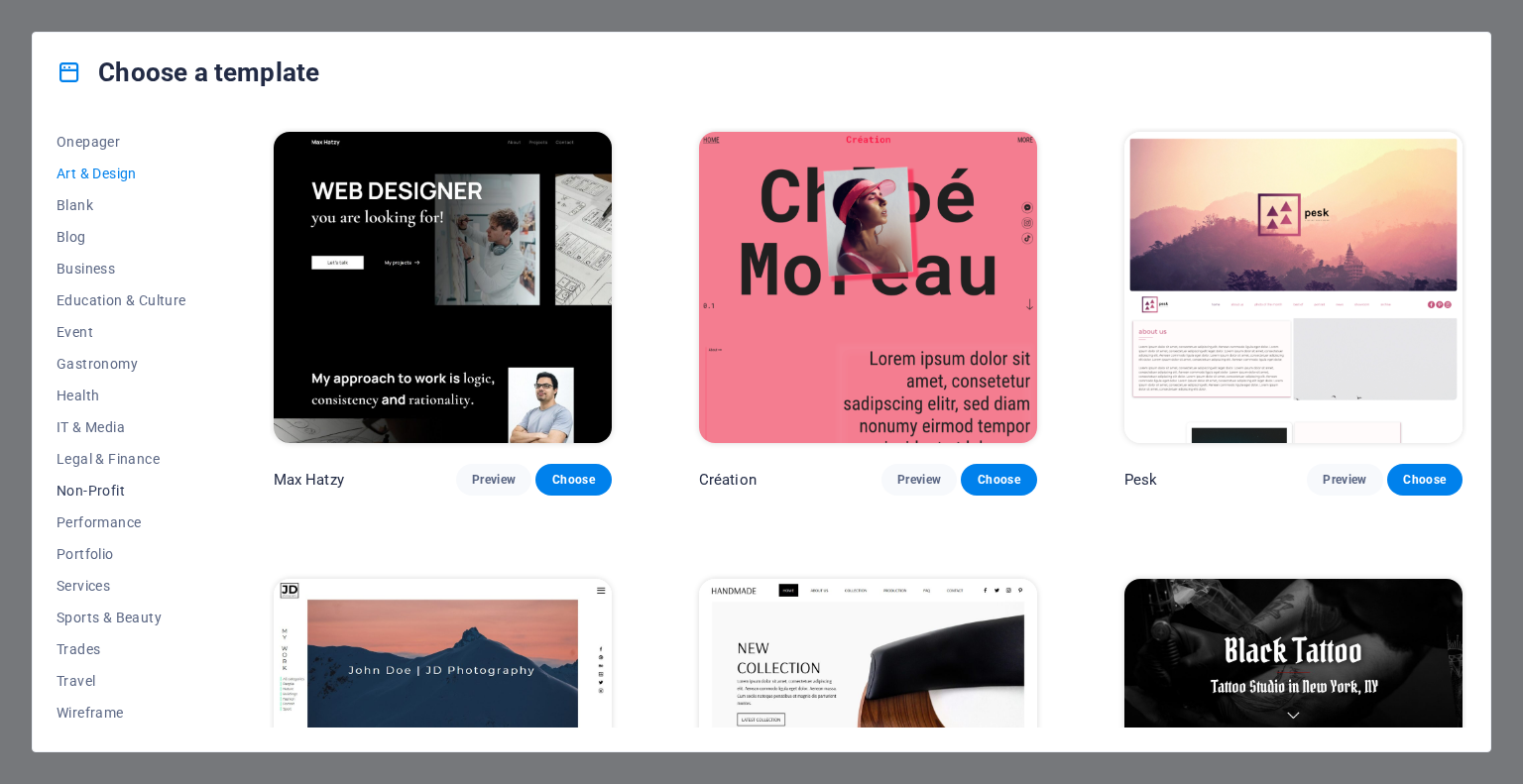 click on "Non-Profit" at bounding box center [121, 491] 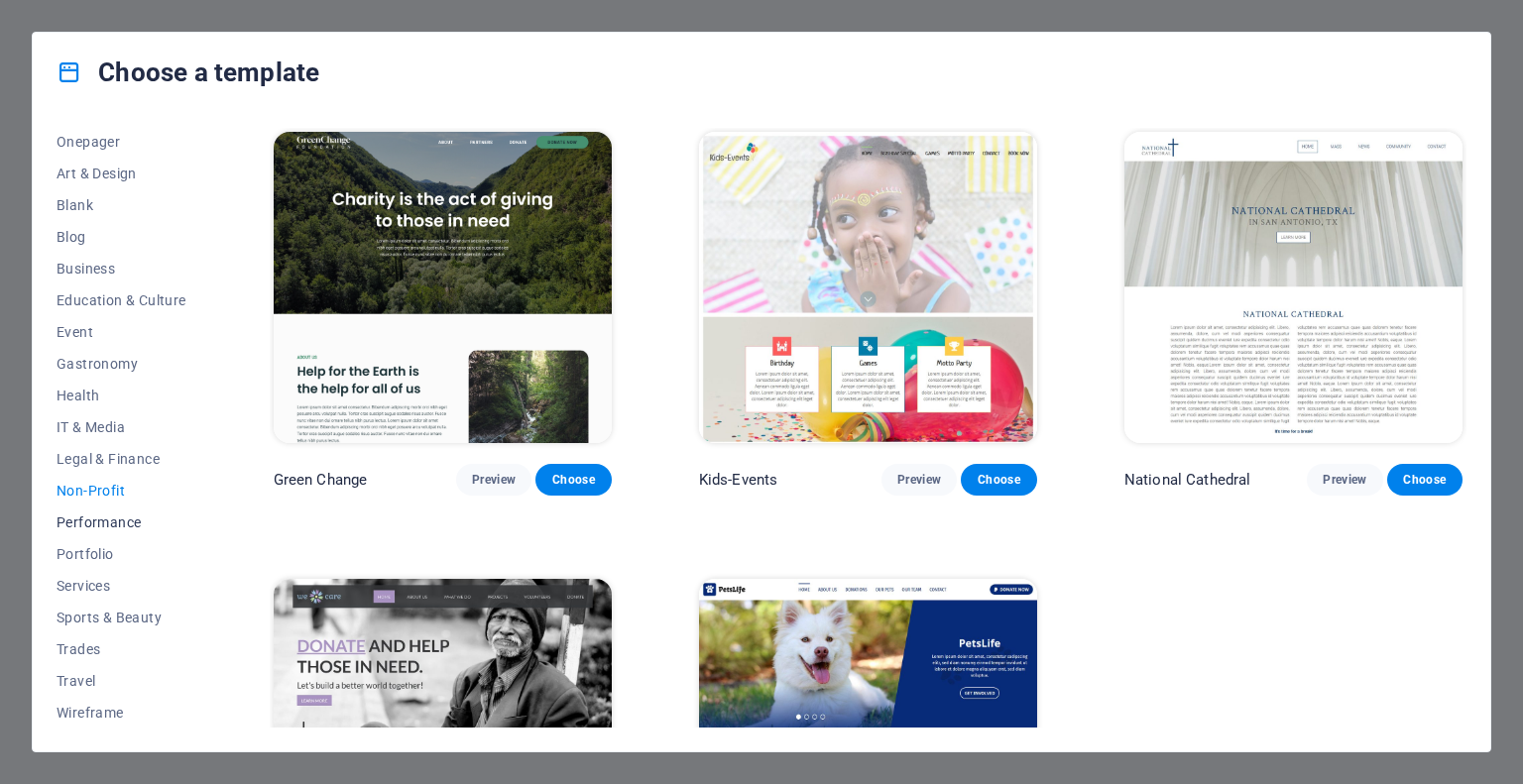 click on "Performance" at bounding box center [121, 522] 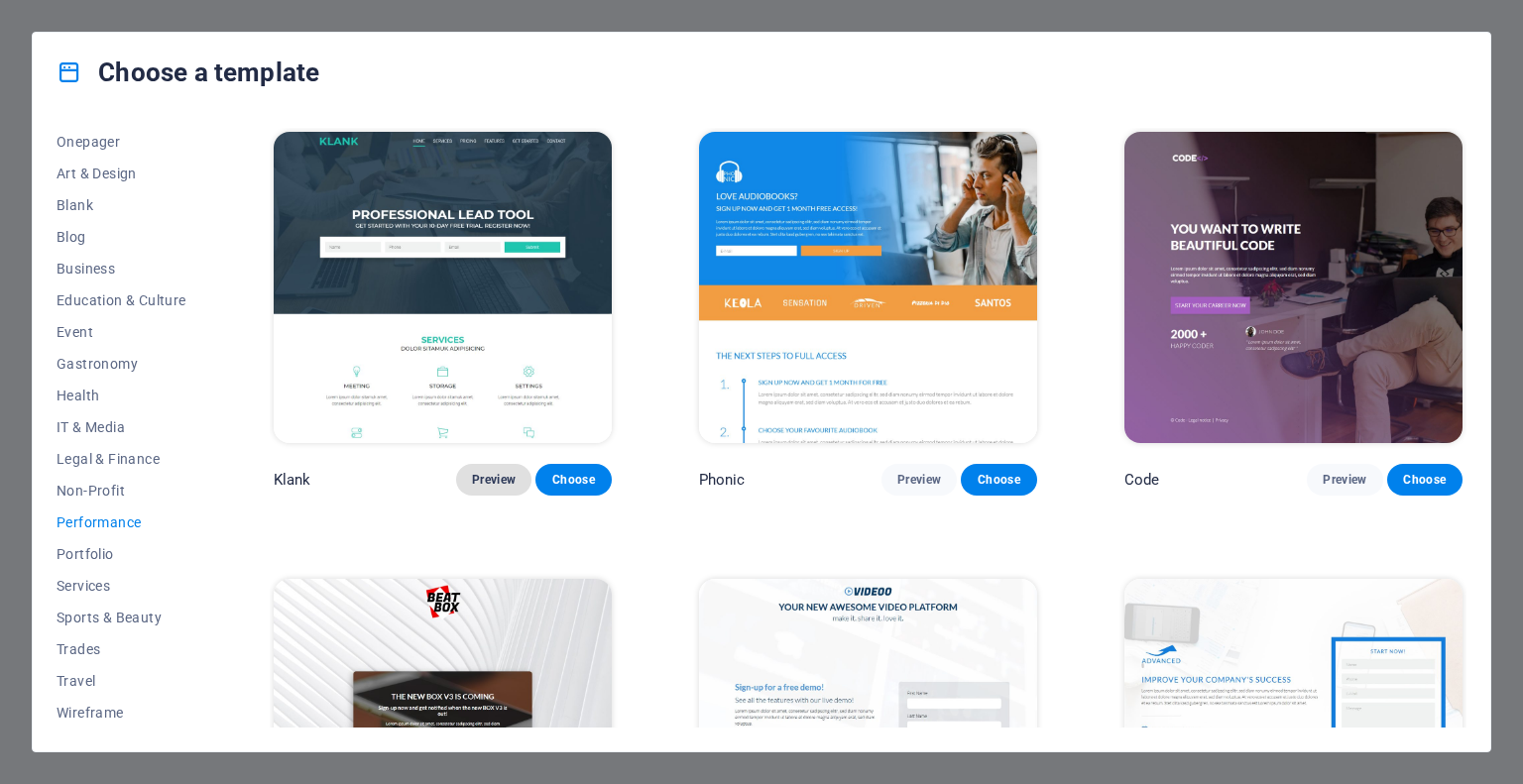 click on "Preview" at bounding box center (494, 480) 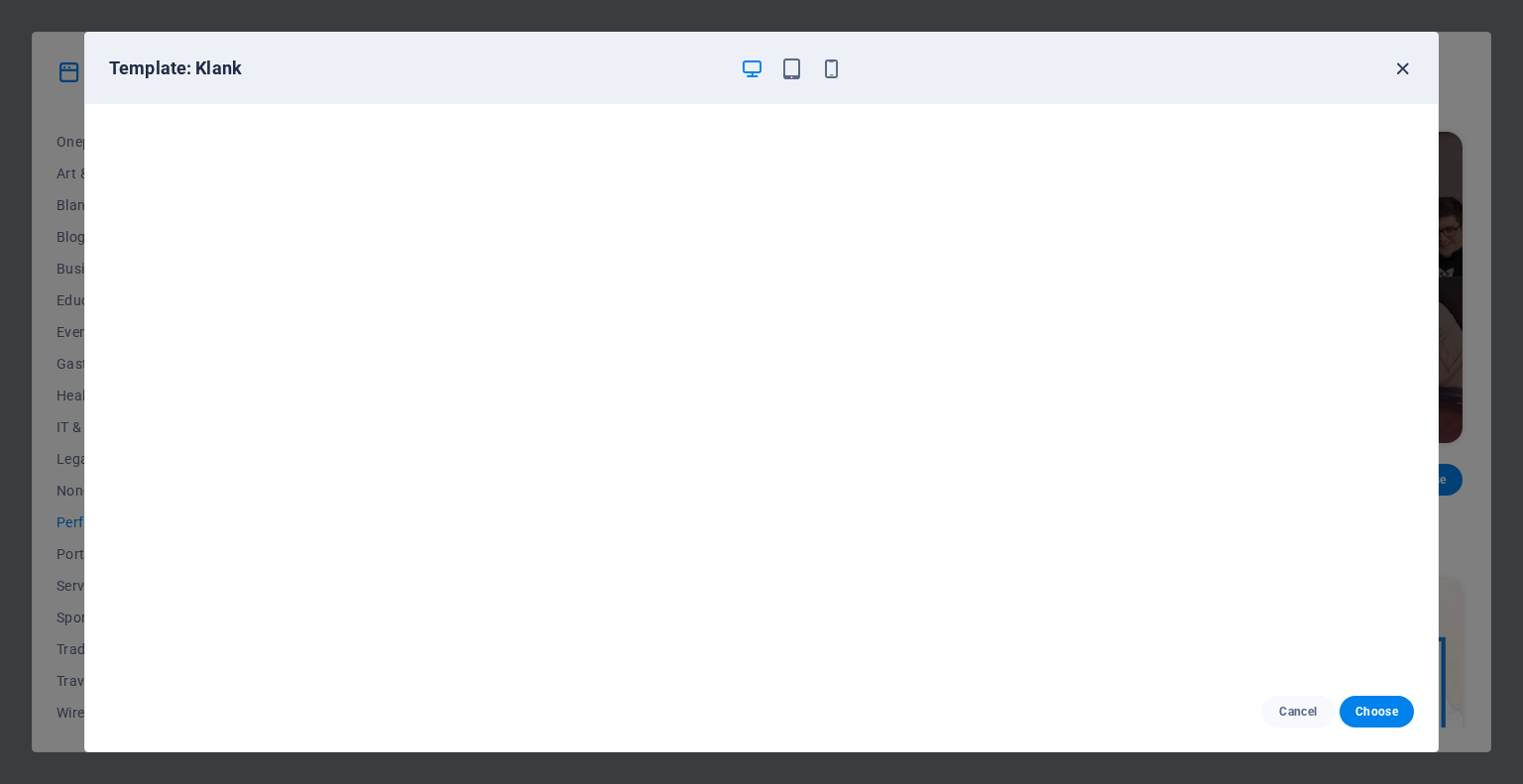click at bounding box center [1402, 68] 